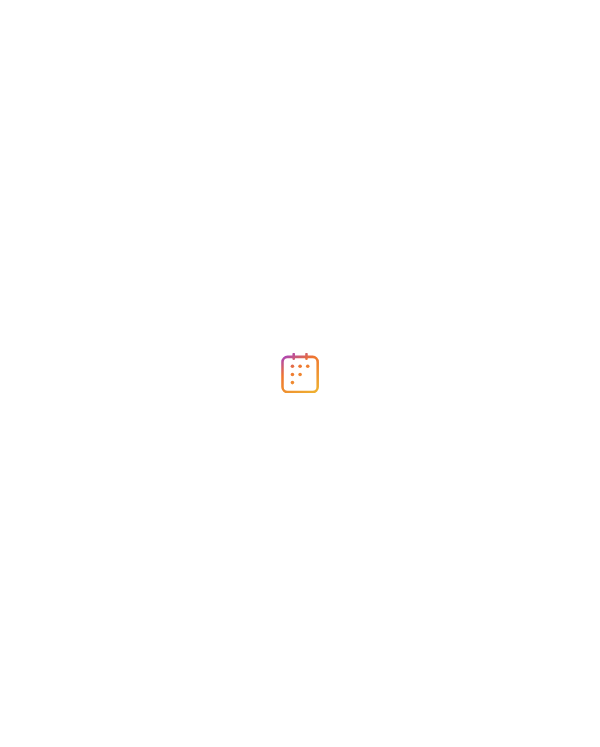 scroll, scrollTop: 0, scrollLeft: 0, axis: both 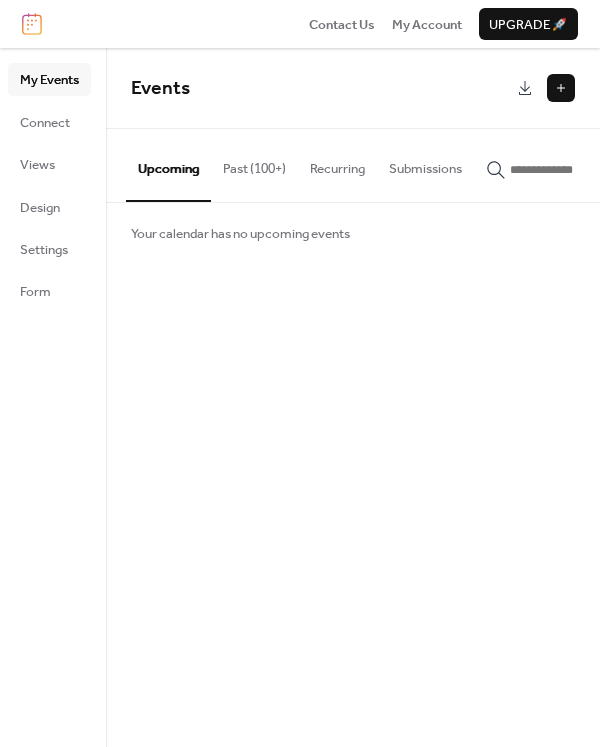 click at bounding box center (561, 88) 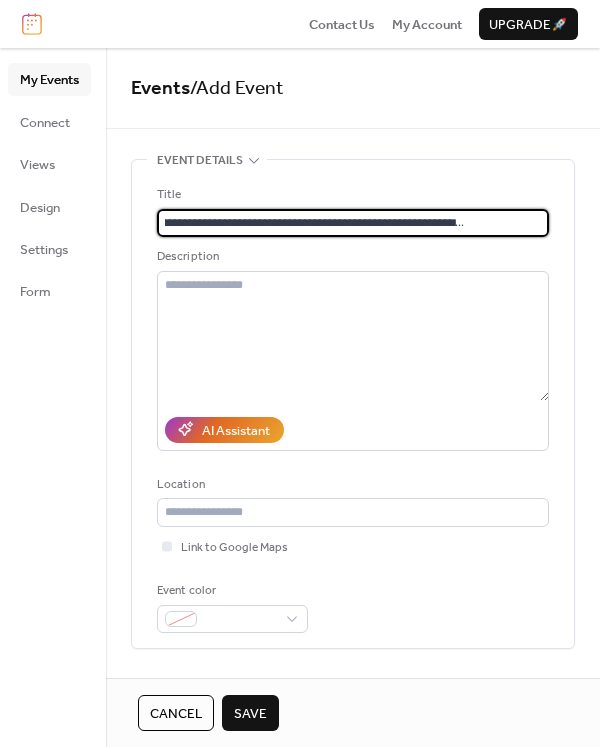 scroll, scrollTop: 1, scrollLeft: 90, axis: both 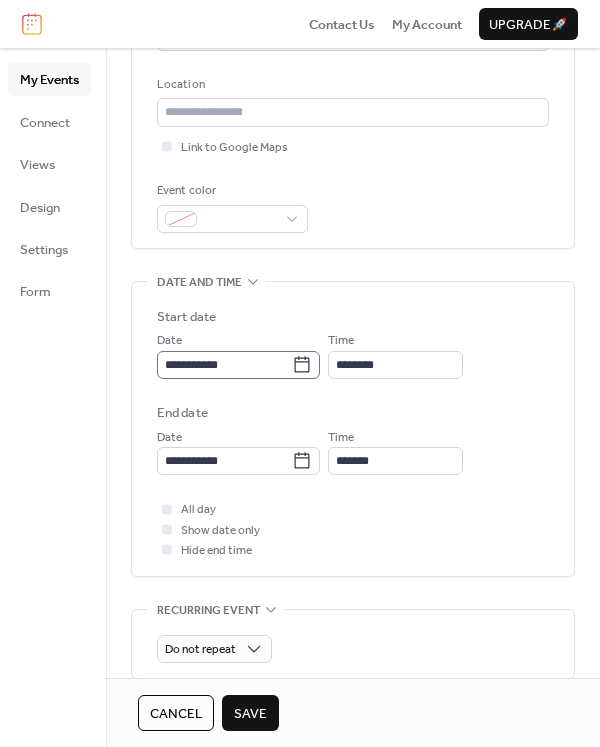 type on "**********" 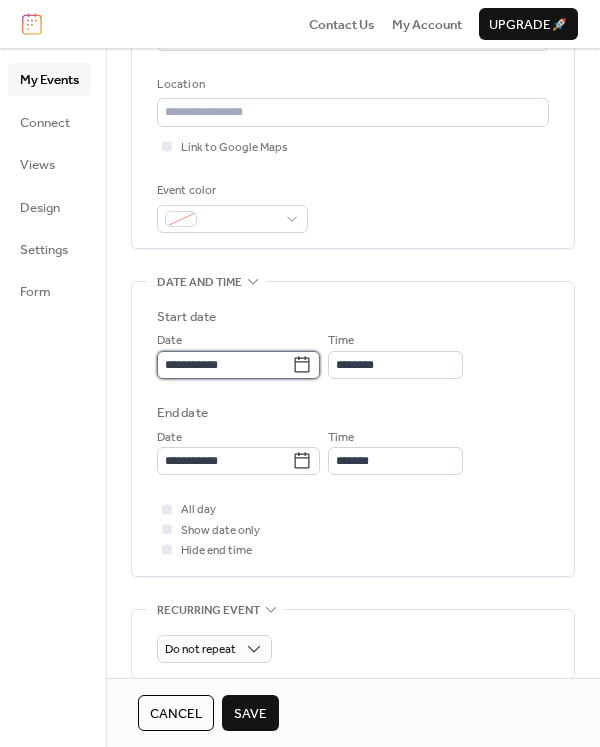 scroll, scrollTop: 0, scrollLeft: 0, axis: both 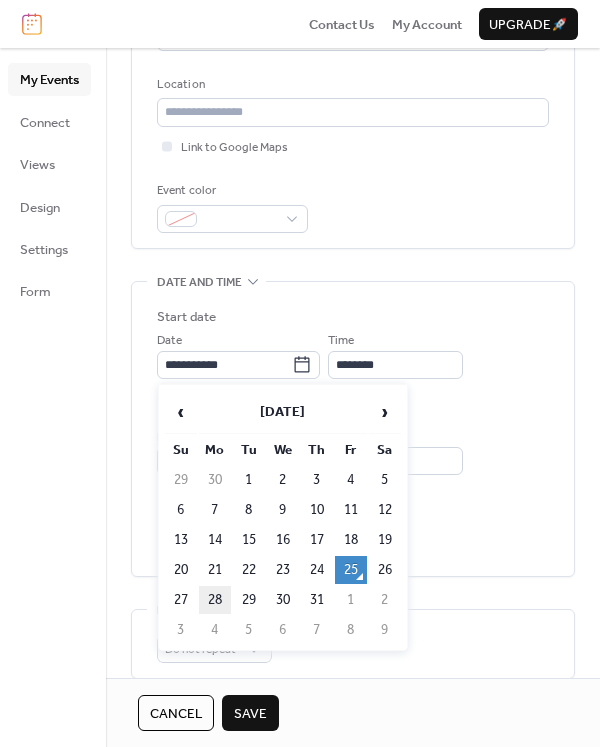 click on "28" at bounding box center (215, 600) 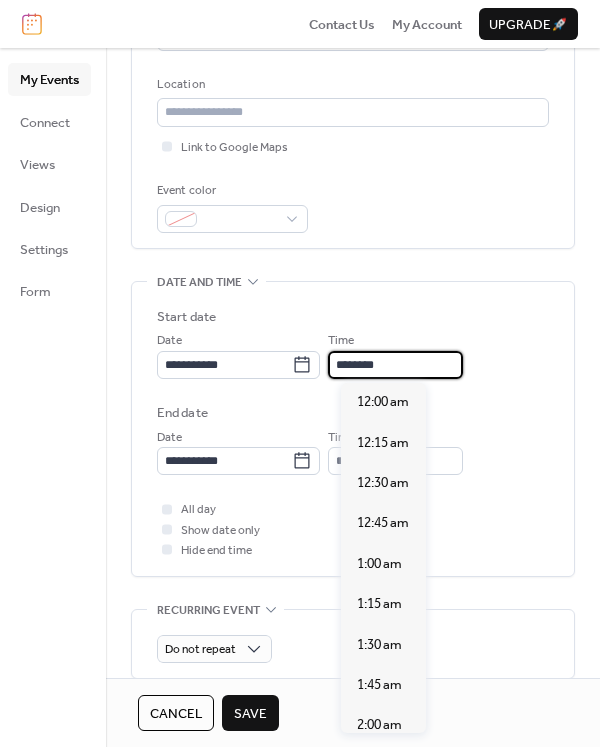 click on "********" at bounding box center (395, 365) 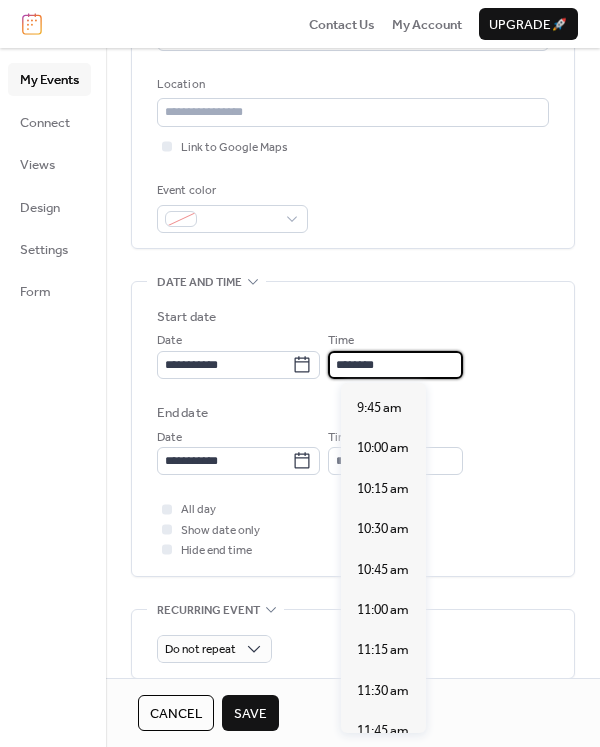 scroll, scrollTop: 1540, scrollLeft: 0, axis: vertical 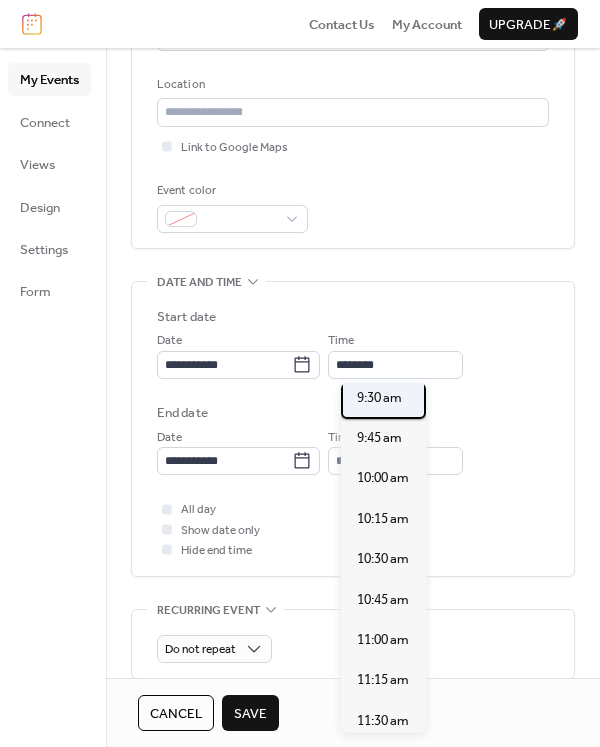 click on "9:30 am" at bounding box center (379, 398) 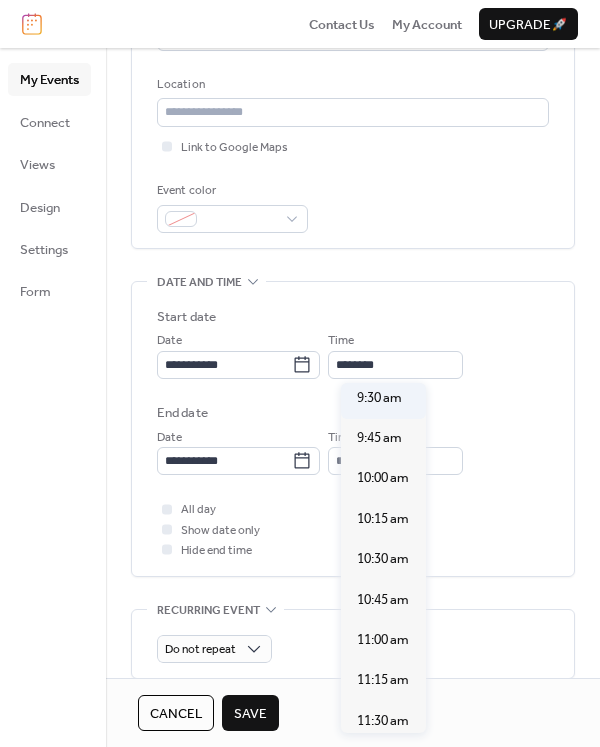 type on "*******" 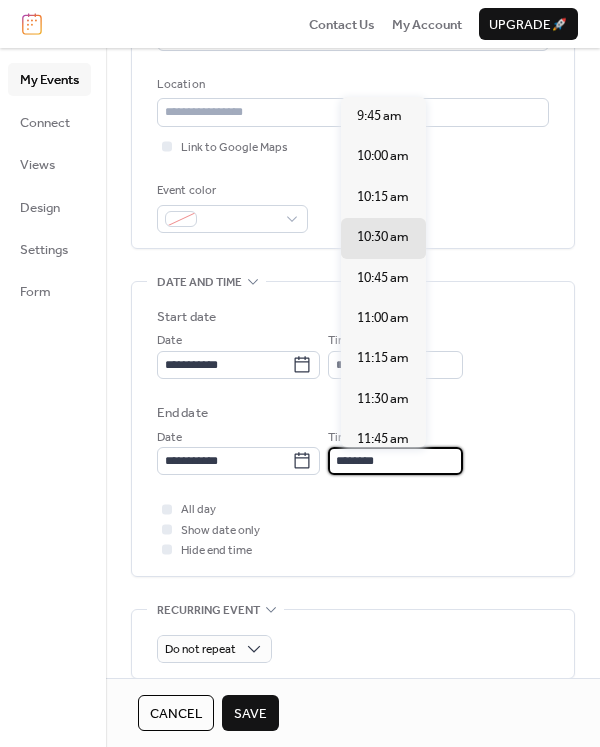click on "********" at bounding box center [395, 461] 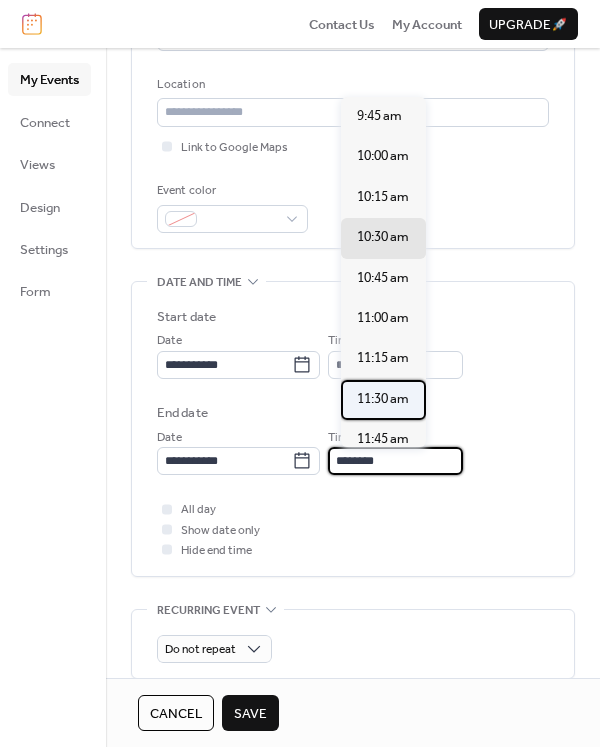 click on "11:30 am" at bounding box center (383, 399) 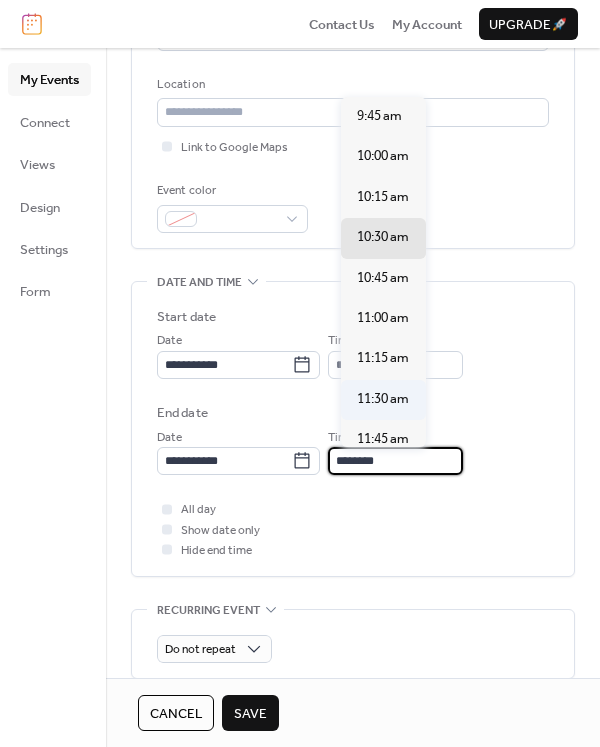 type on "********" 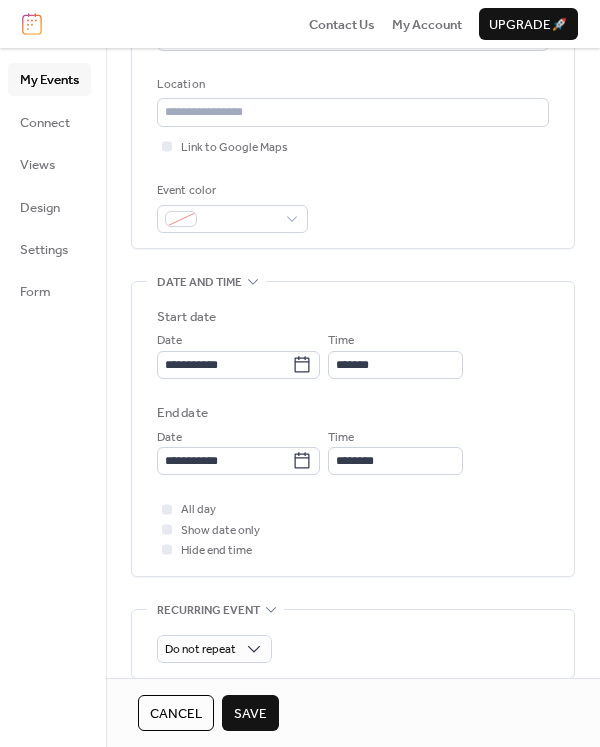 click on "Save" at bounding box center [250, 714] 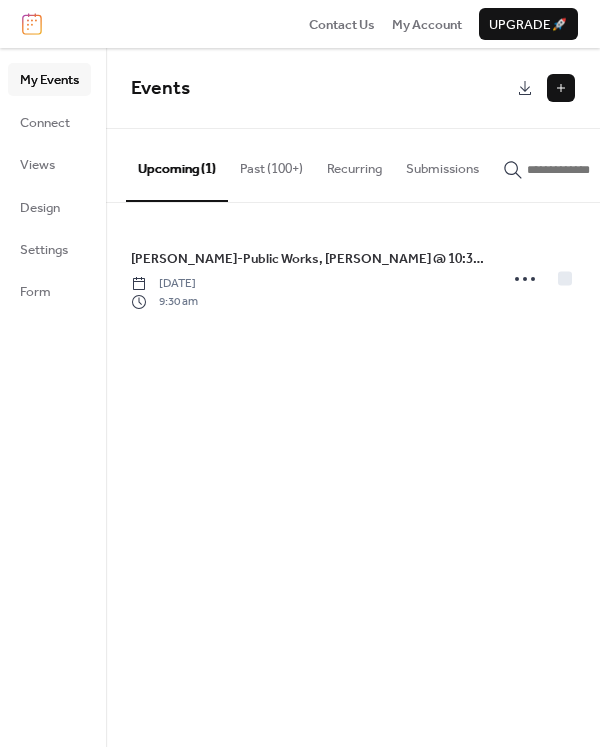 click at bounding box center [561, 88] 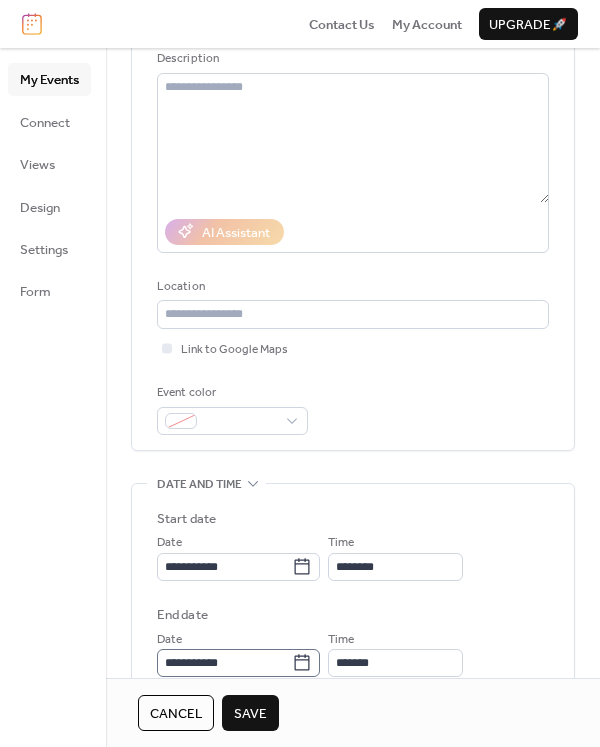 scroll, scrollTop: 400, scrollLeft: 0, axis: vertical 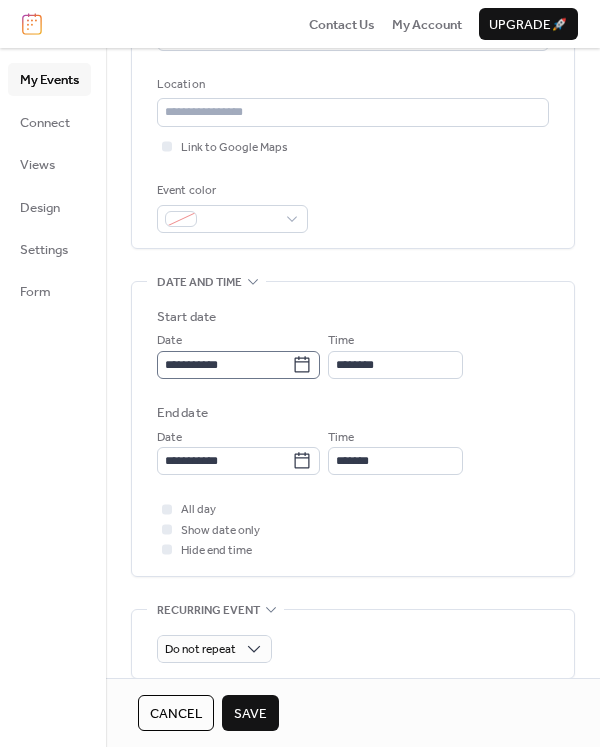 type on "**********" 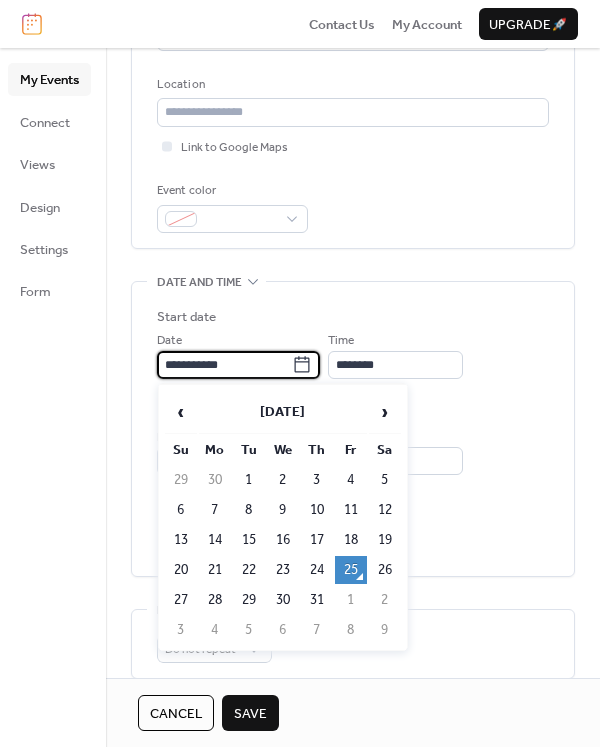click on "**********" at bounding box center (224, 365) 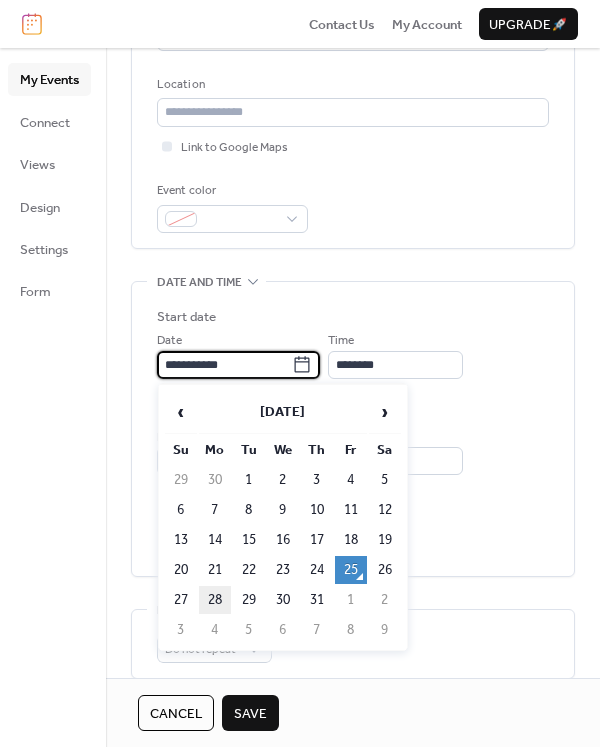 click on "28" at bounding box center (215, 600) 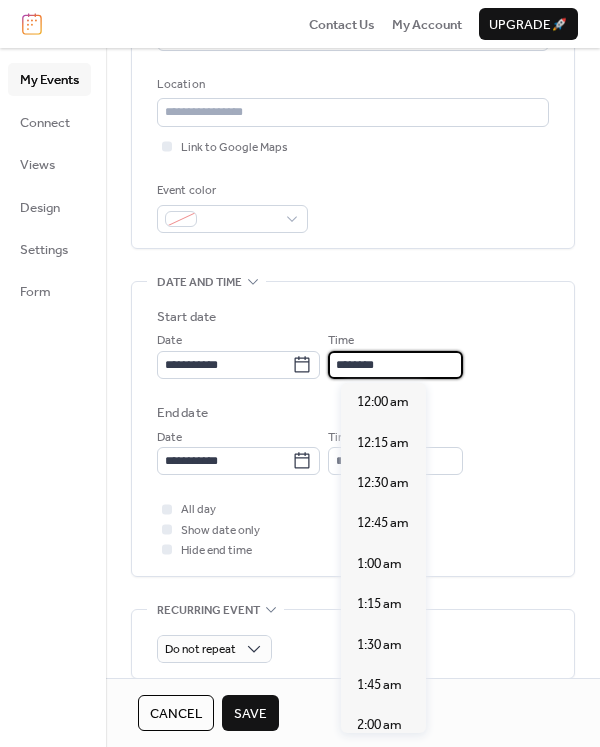 click on "********" at bounding box center [395, 365] 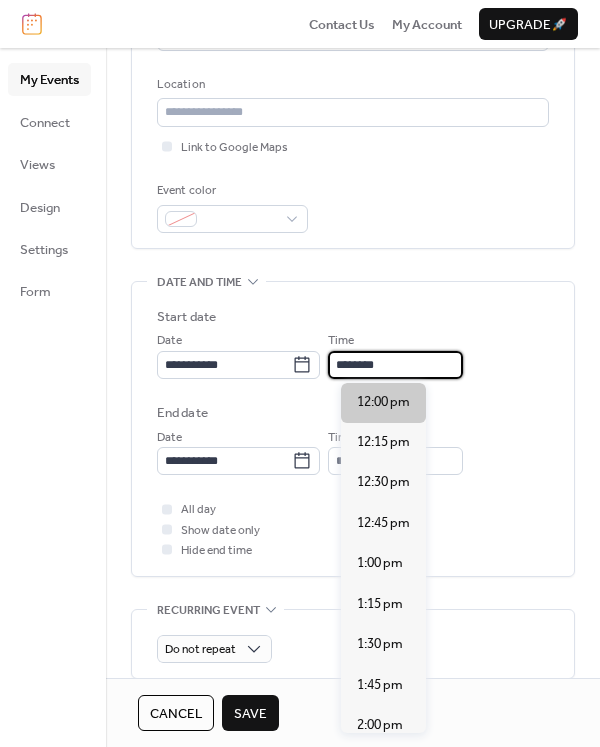 scroll, scrollTop: 1840, scrollLeft: 0, axis: vertical 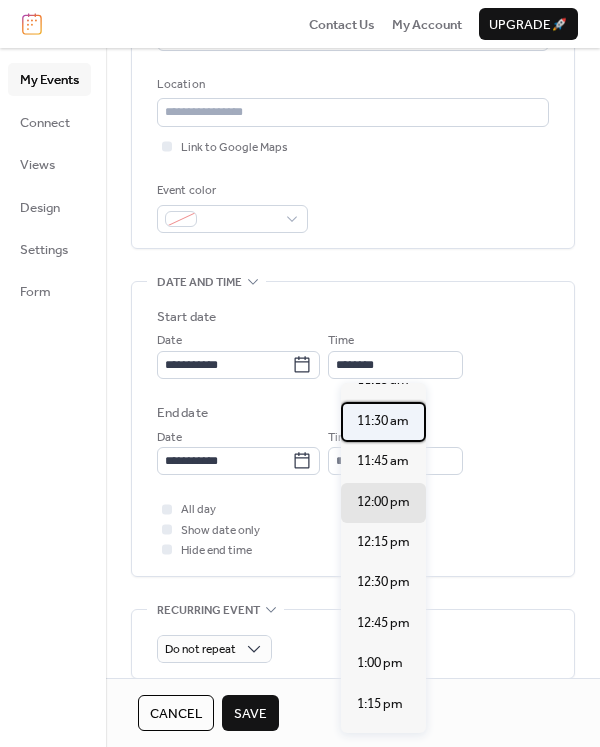 click on "11:30 am" at bounding box center [383, 421] 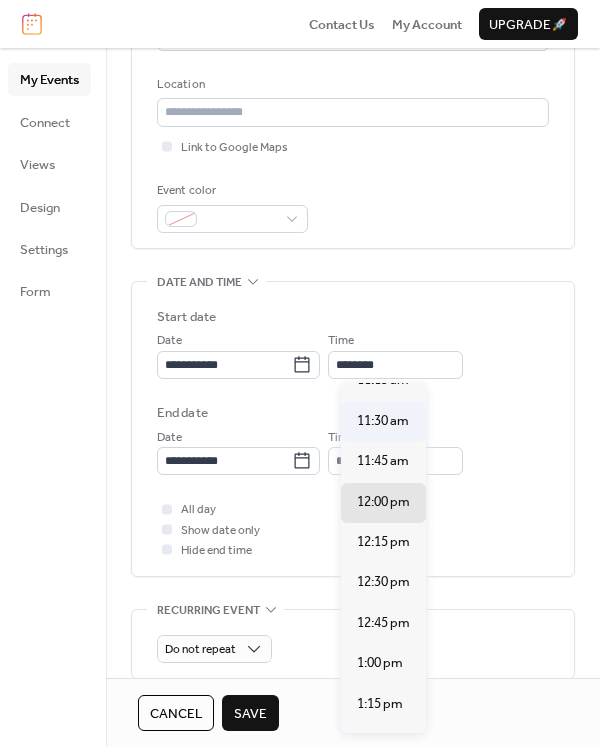 type on "********" 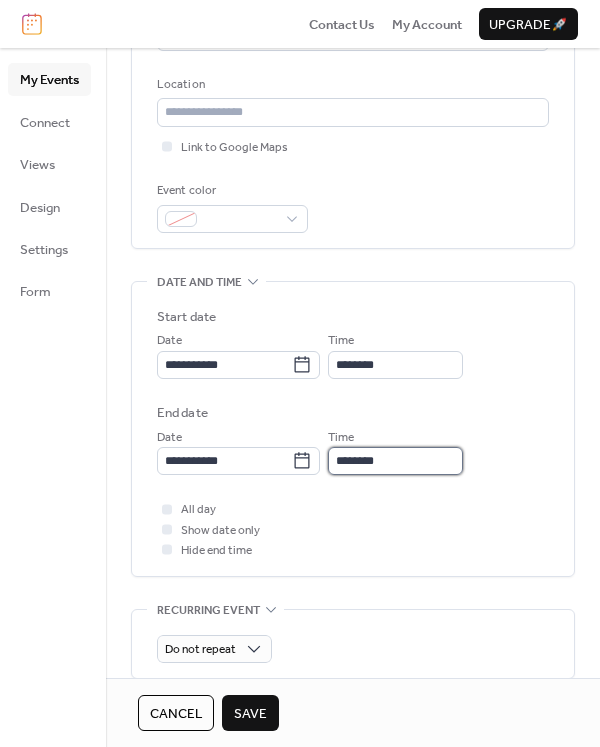 click on "********" at bounding box center (395, 461) 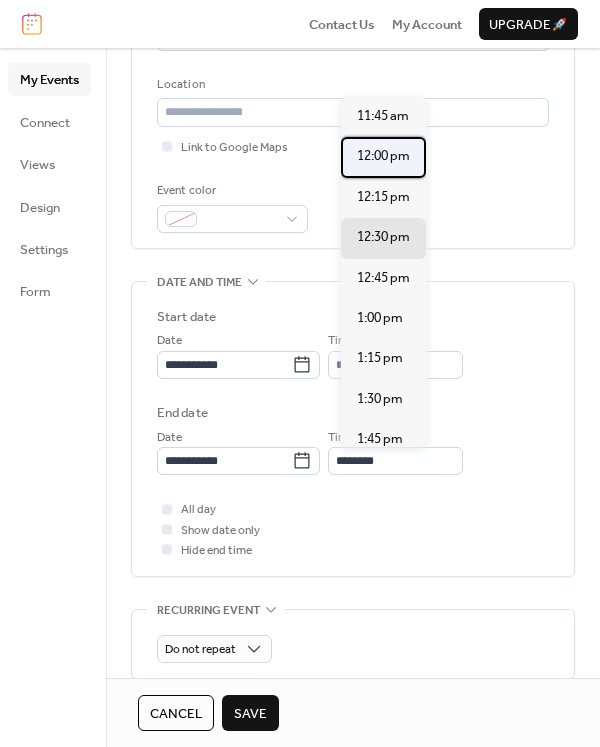 click on "12:00 pm" at bounding box center (383, 156) 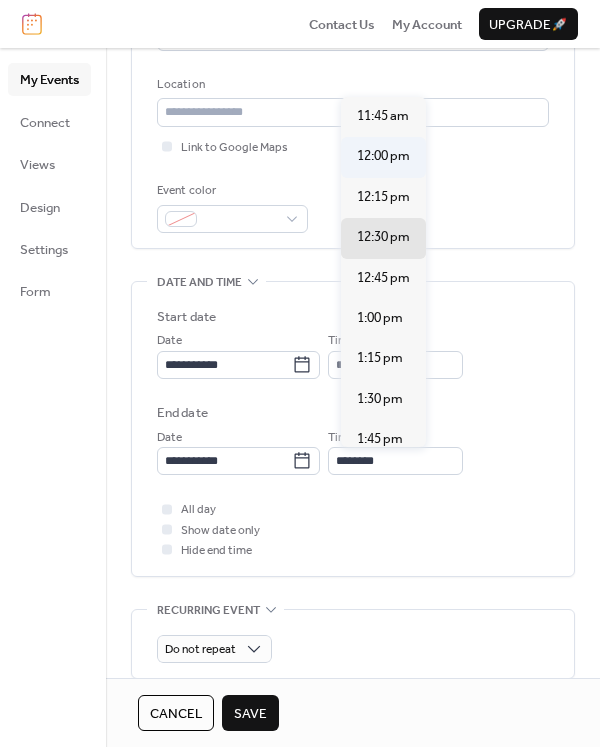 type on "********" 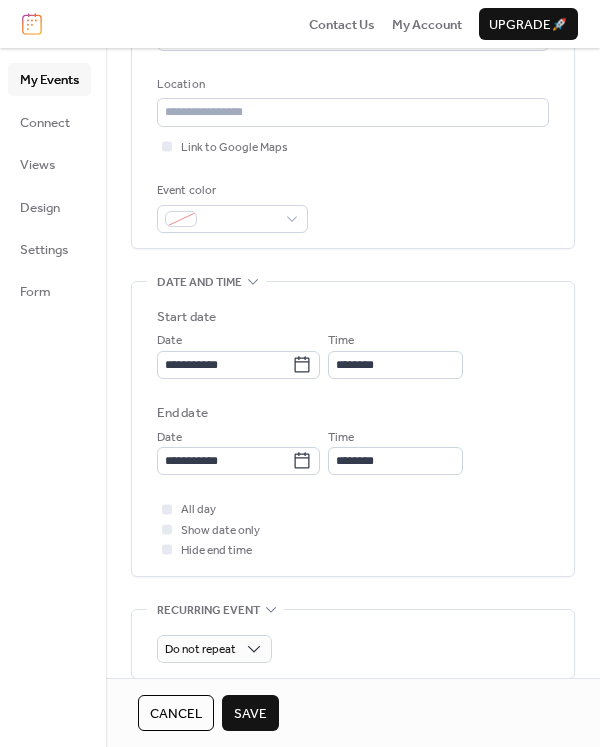 click on "Save" at bounding box center (250, 714) 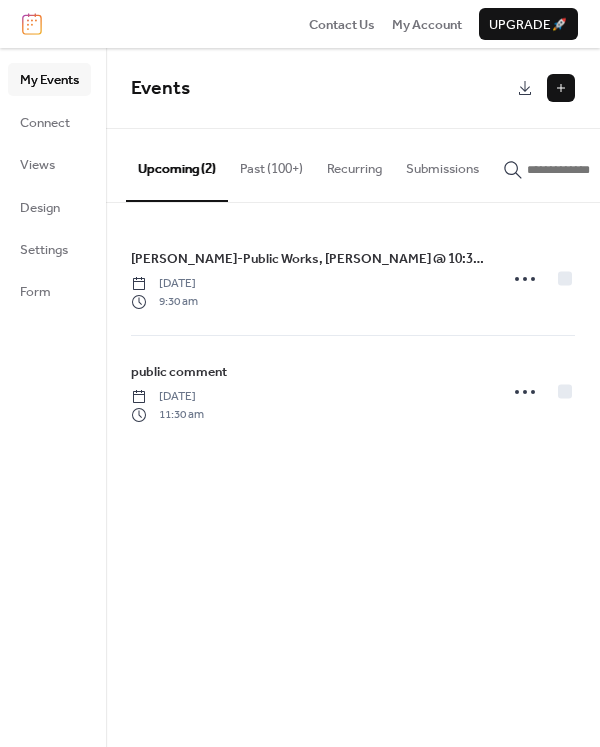 click at bounding box center (561, 88) 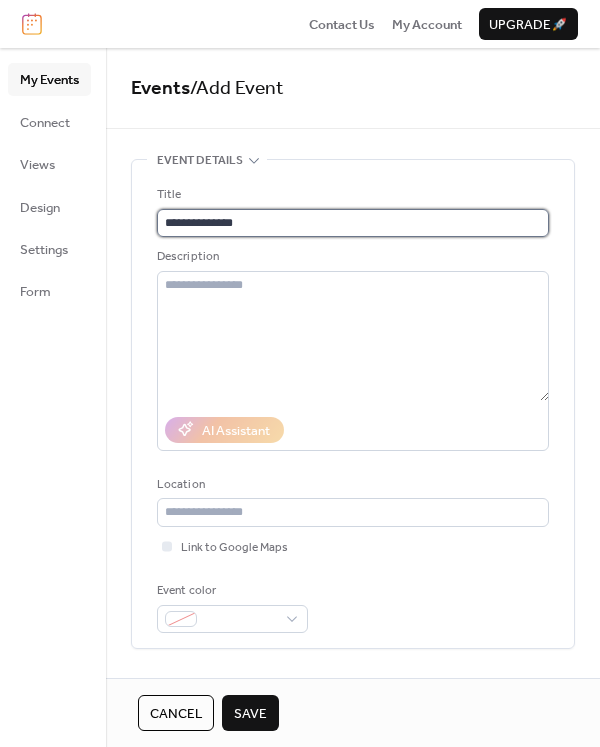 click on "**********" at bounding box center (353, 223) 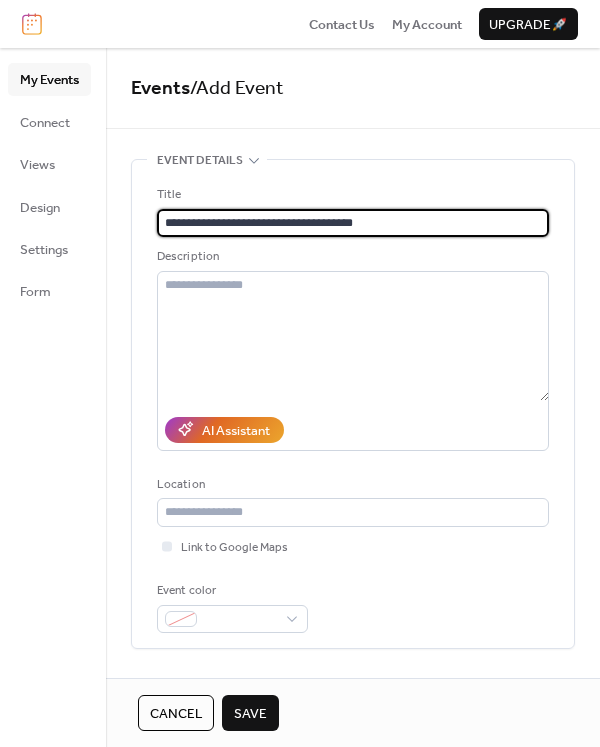 paste on "**********" 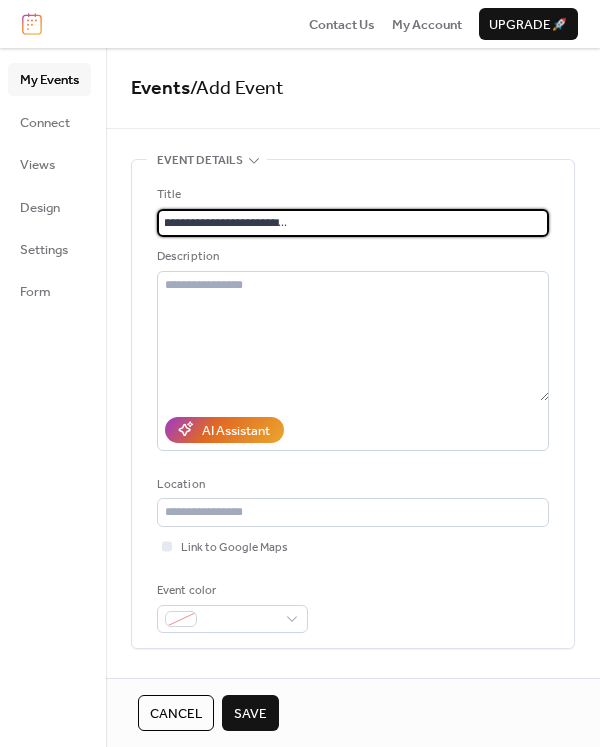 scroll, scrollTop: 0, scrollLeft: 255, axis: horizontal 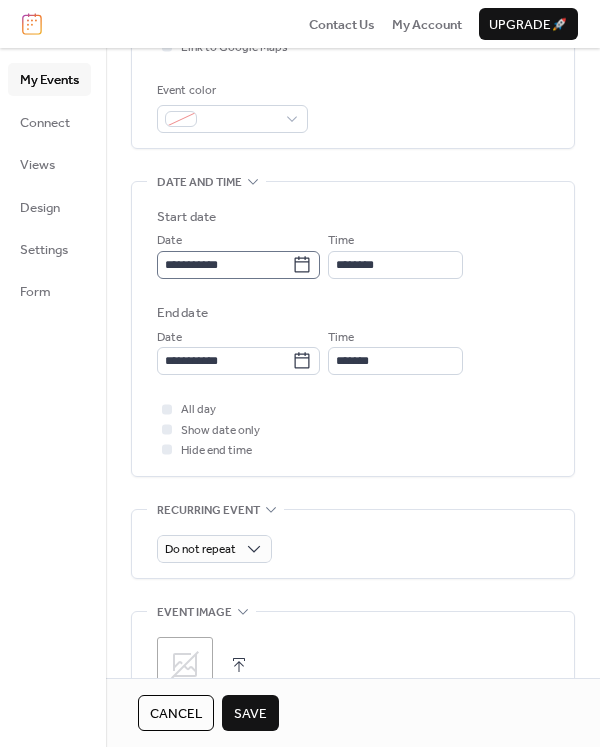 type on "**********" 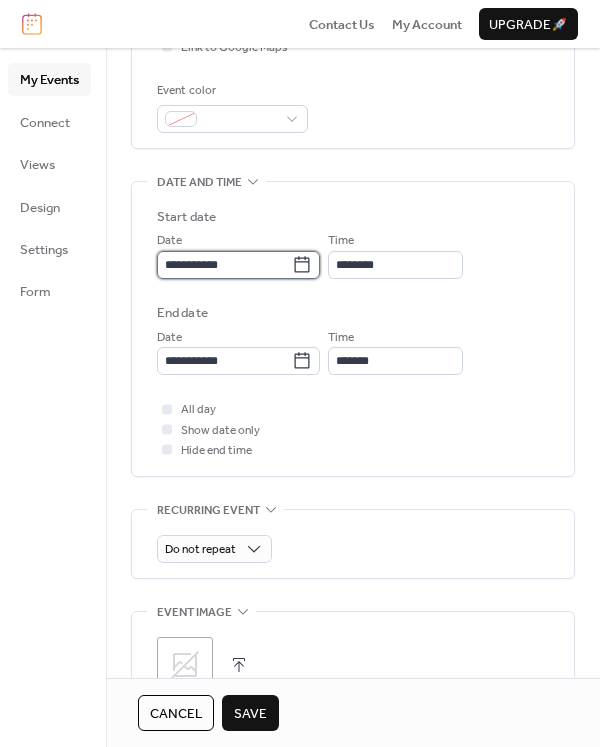 scroll, scrollTop: 0, scrollLeft: 0, axis: both 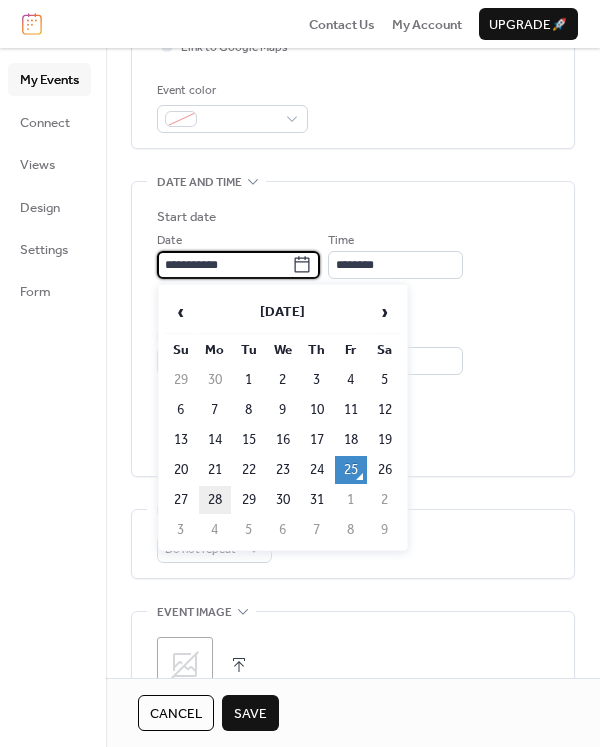click on "28" at bounding box center [215, 500] 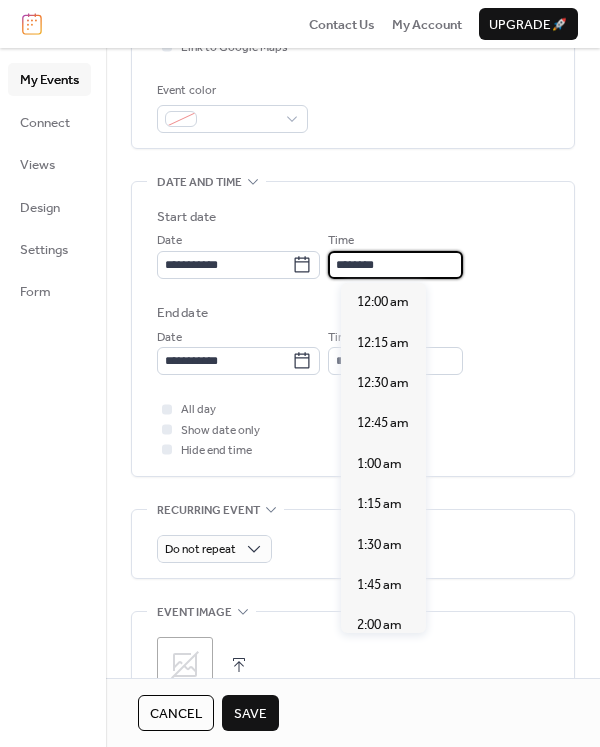 click on "********" at bounding box center [395, 265] 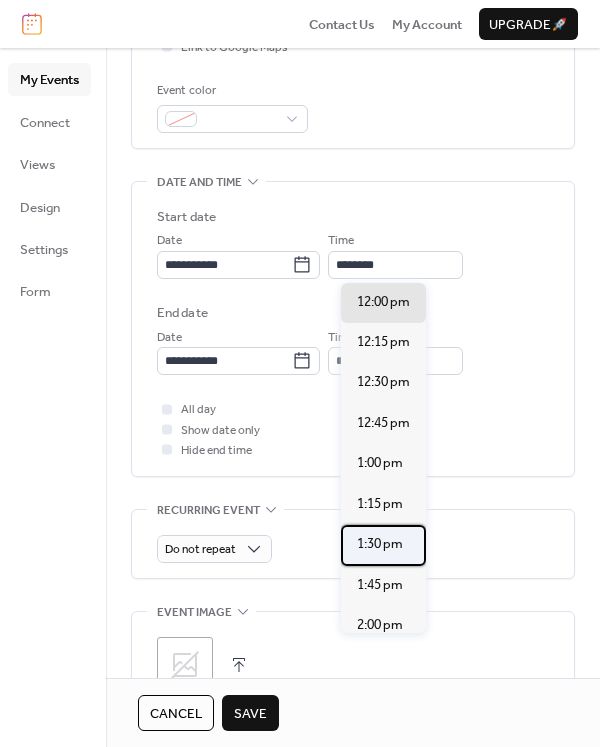 click on "1:30 pm" at bounding box center [380, 544] 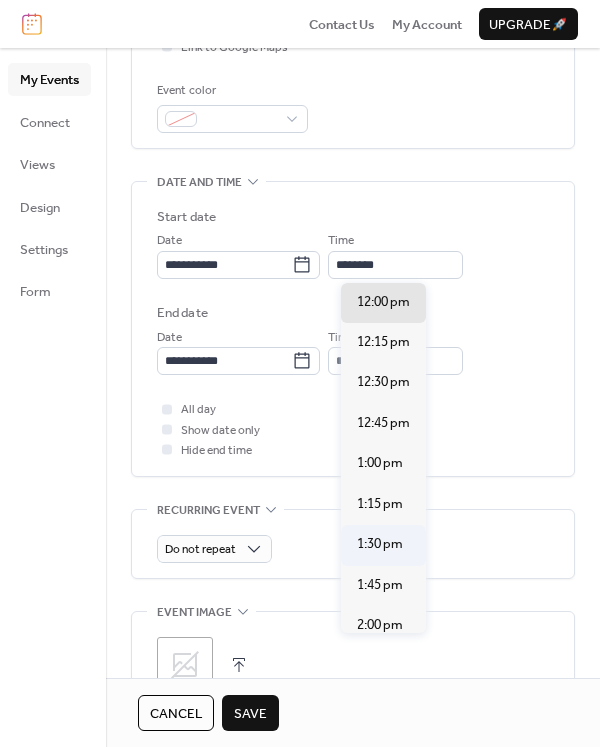 type on "*******" 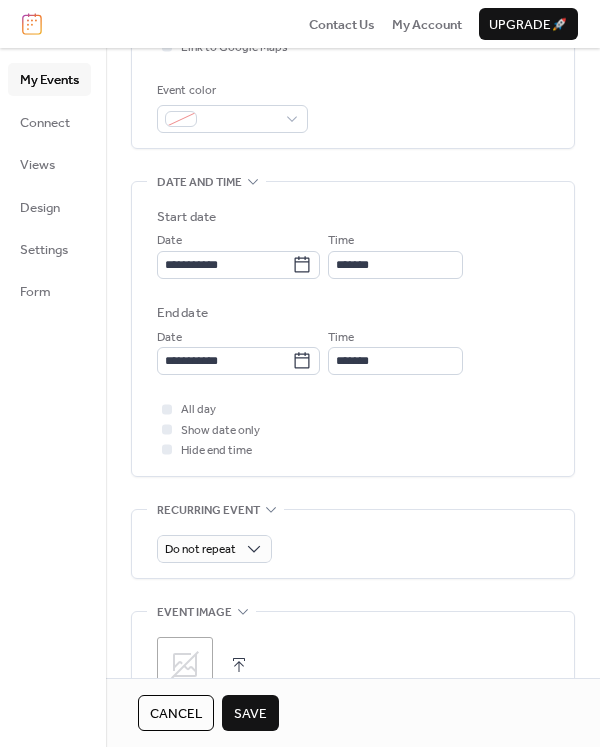click on "Save" at bounding box center (250, 714) 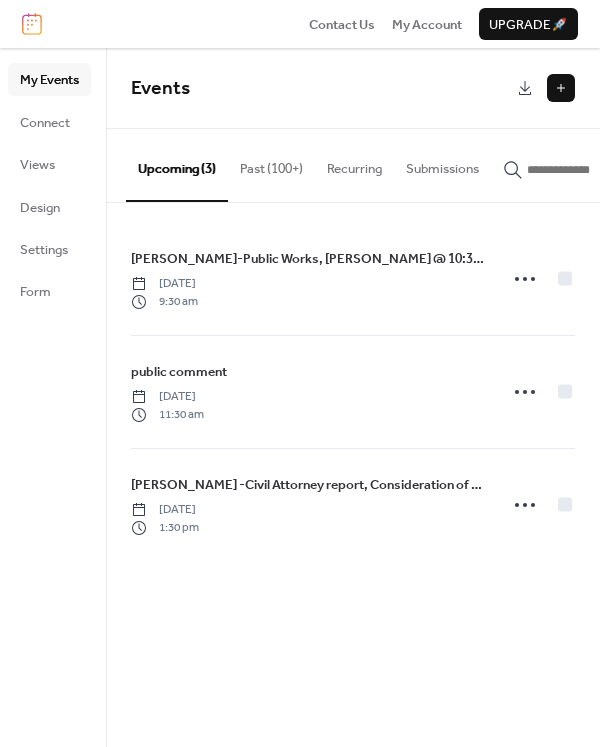 click at bounding box center [561, 88] 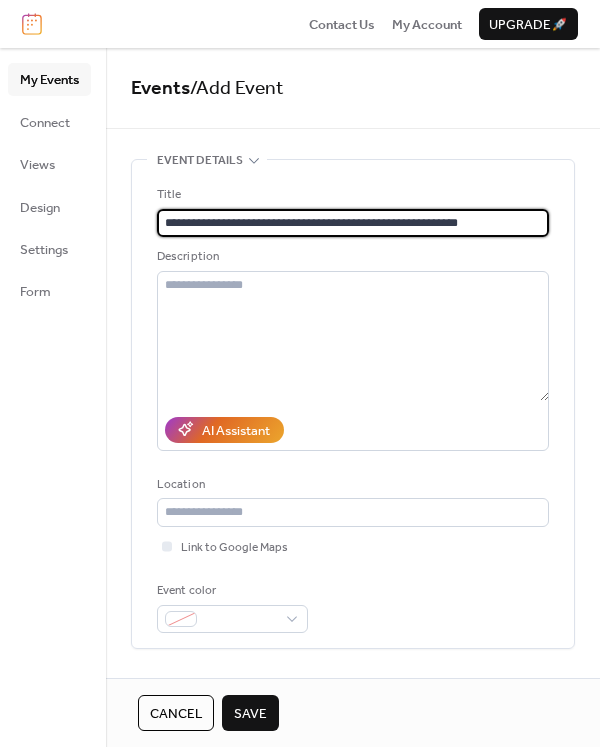 click on "**********" at bounding box center (353, 223) 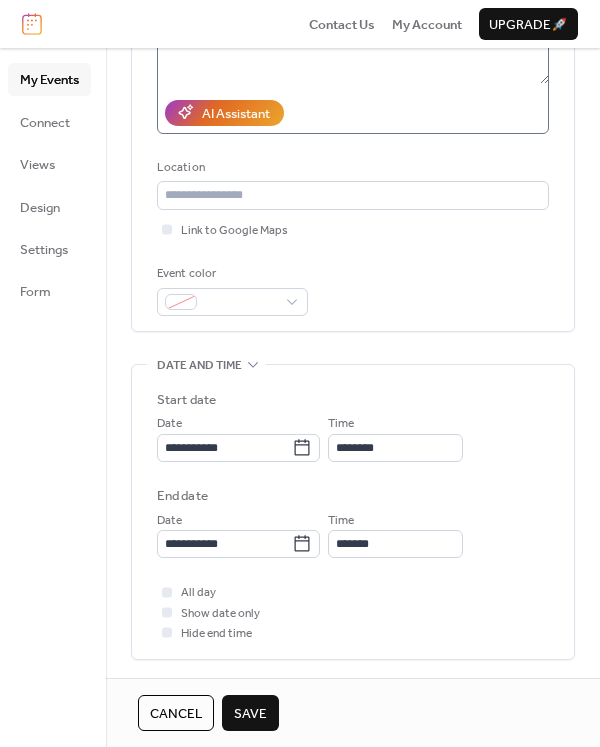 scroll, scrollTop: 500, scrollLeft: 0, axis: vertical 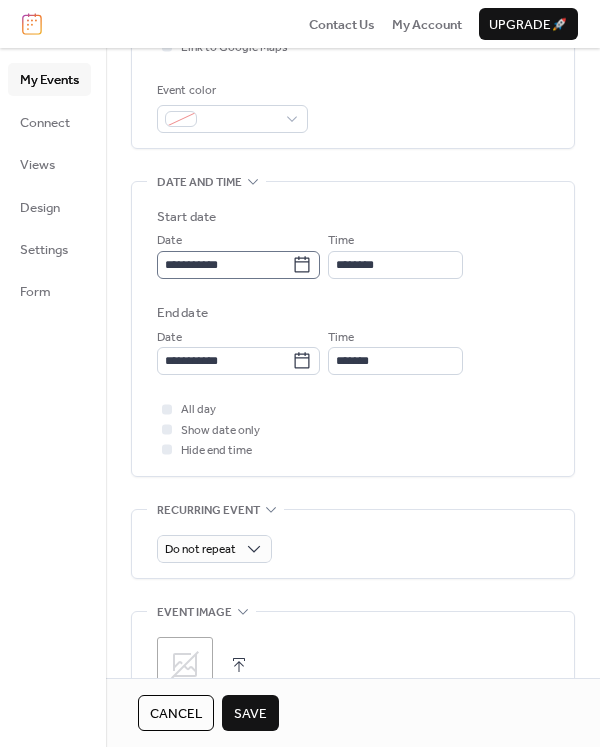 type on "**********" 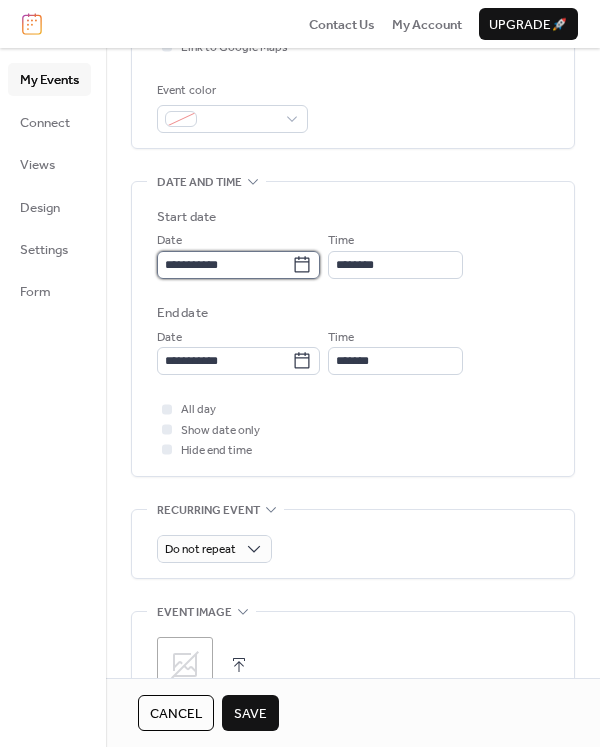 click on "**********" at bounding box center (224, 265) 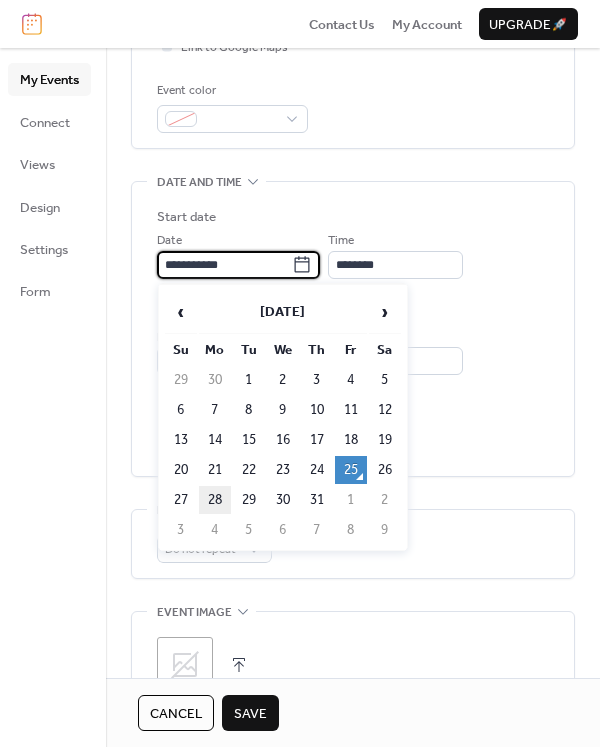 click on "28" at bounding box center (215, 500) 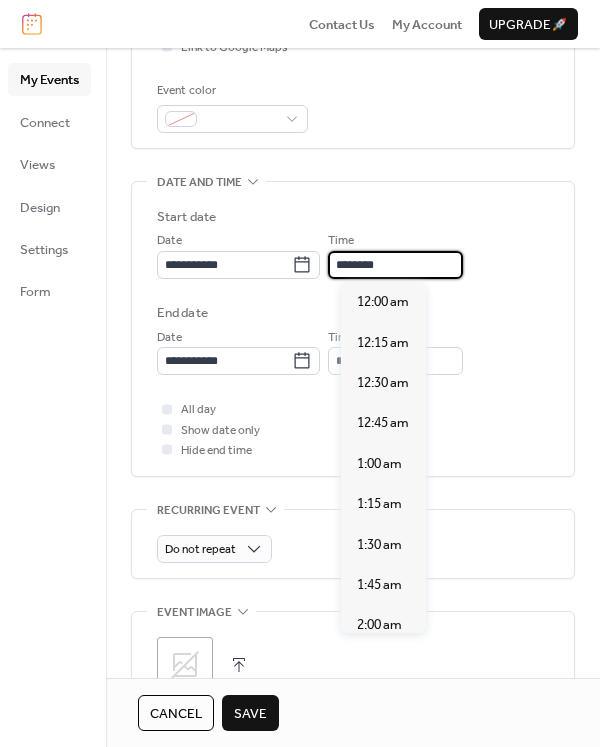 click on "********" at bounding box center [395, 265] 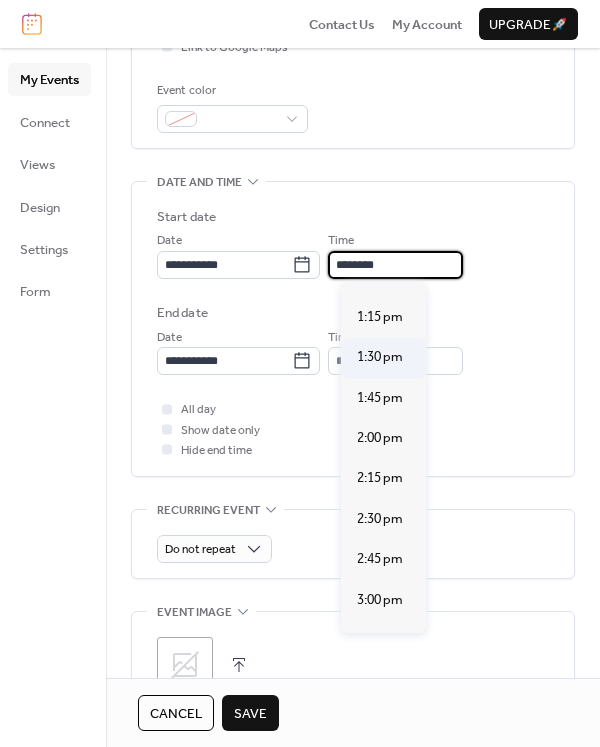 scroll, scrollTop: 2140, scrollLeft: 0, axis: vertical 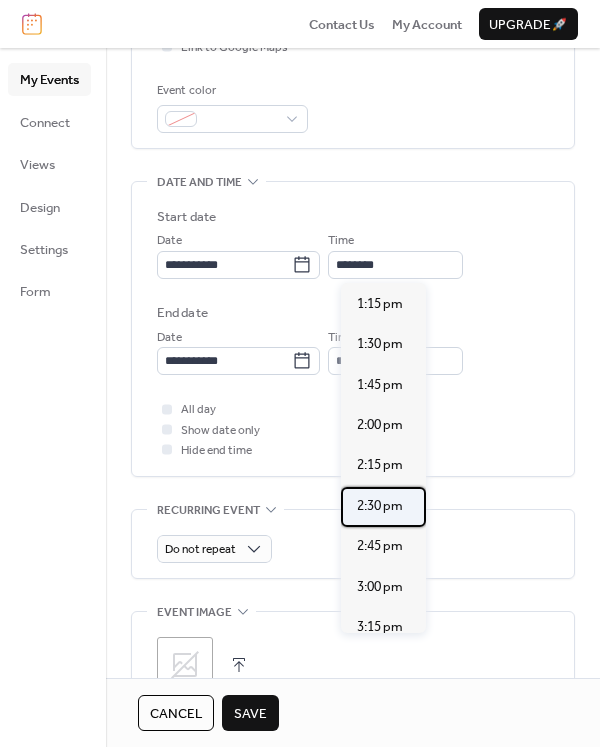click on "2:30 pm" at bounding box center [380, 506] 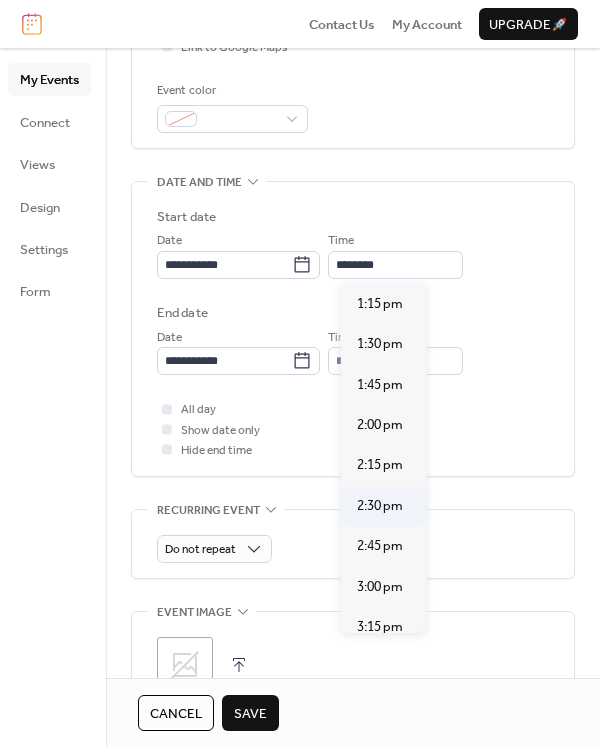 type on "*******" 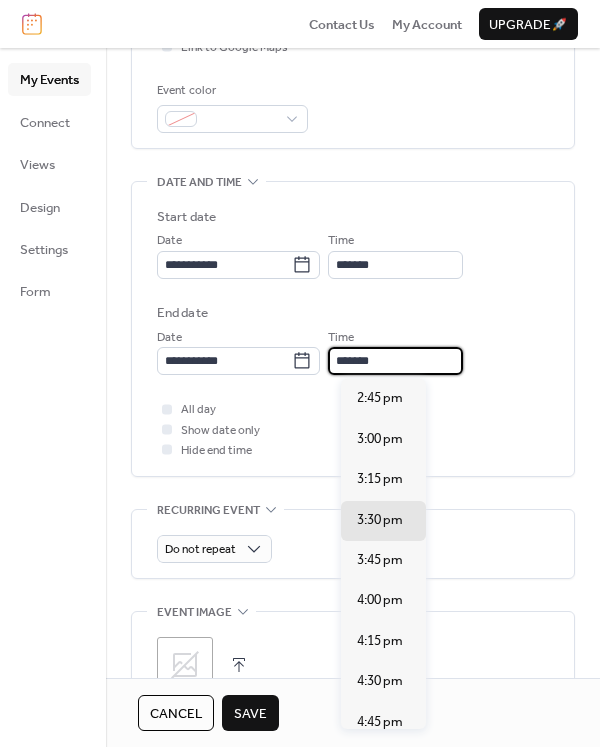 click on "*******" at bounding box center (395, 361) 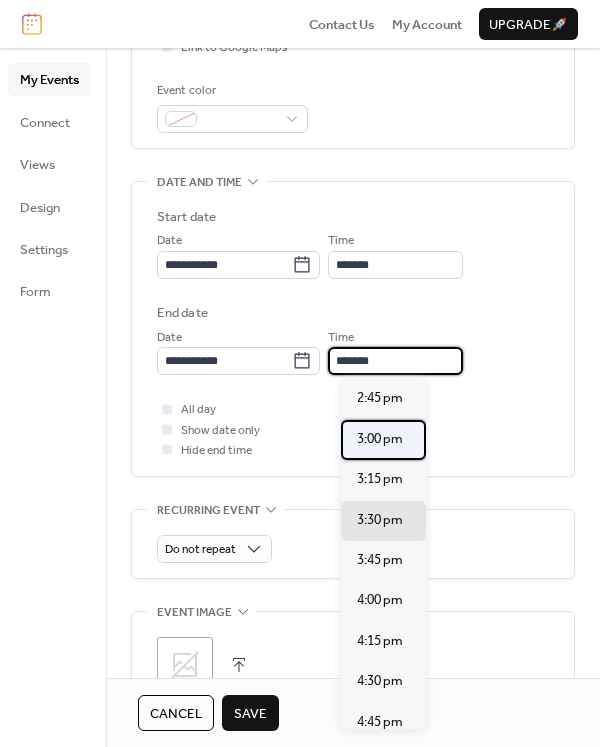click on "3:00 pm" at bounding box center (380, 439) 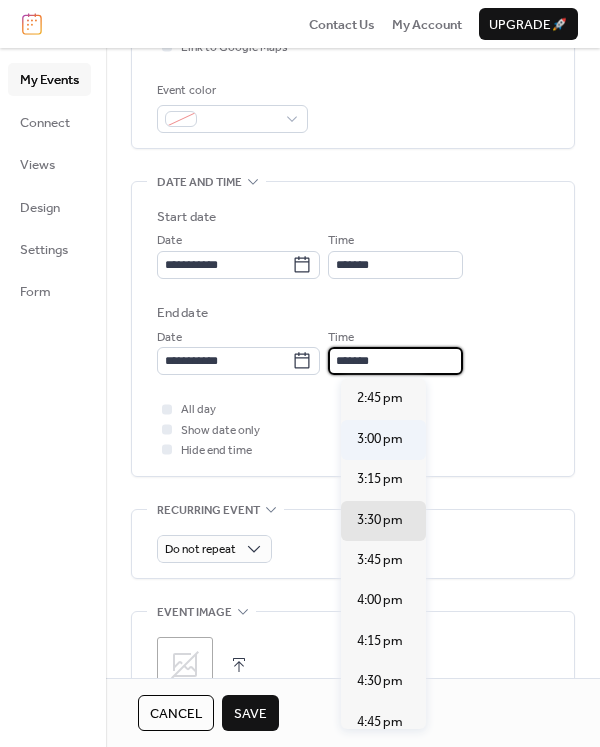 type on "*******" 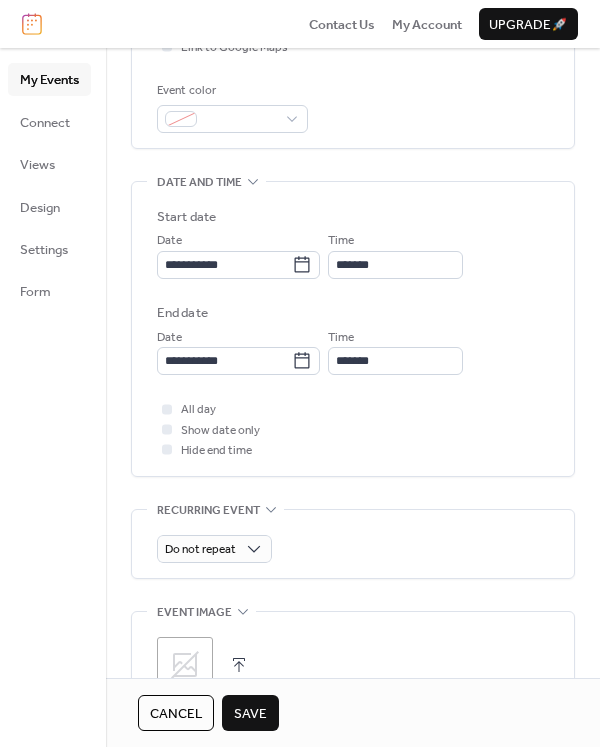 click on "Save" at bounding box center (250, 714) 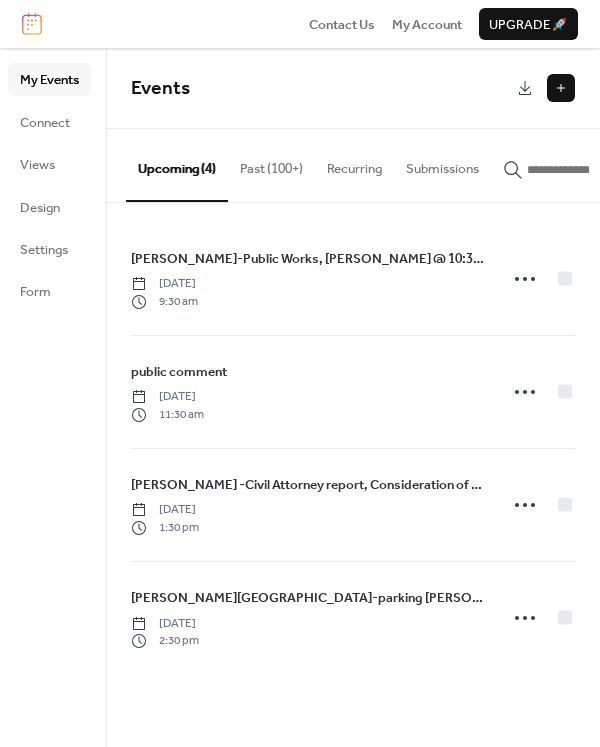 click at bounding box center (561, 88) 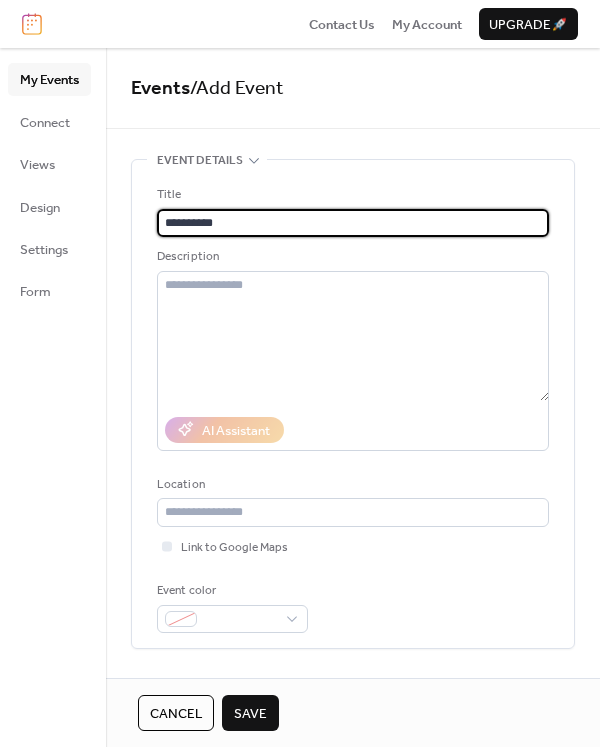 click on "**********" at bounding box center (353, 223) 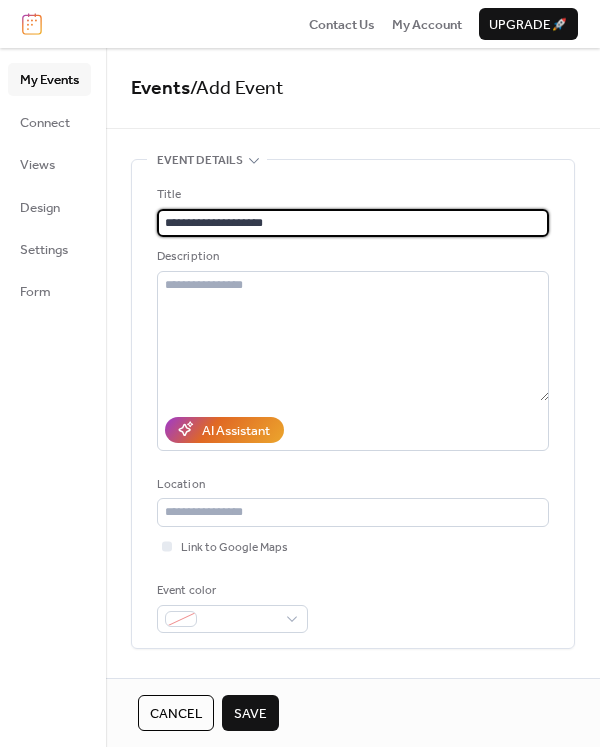 click on "**********" at bounding box center [353, 223] 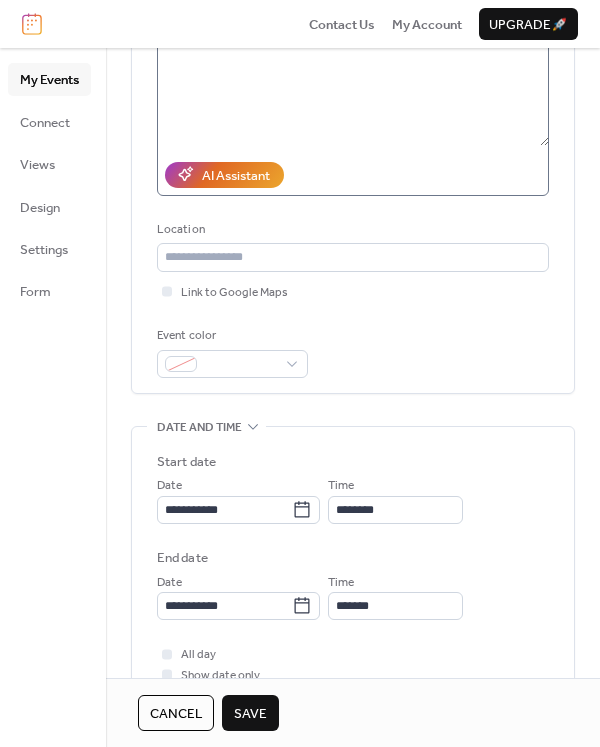scroll, scrollTop: 500, scrollLeft: 0, axis: vertical 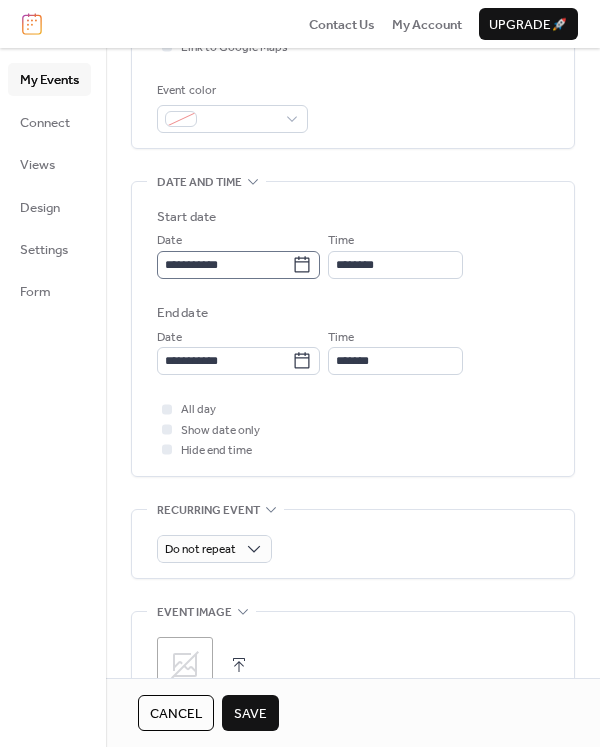 type on "**********" 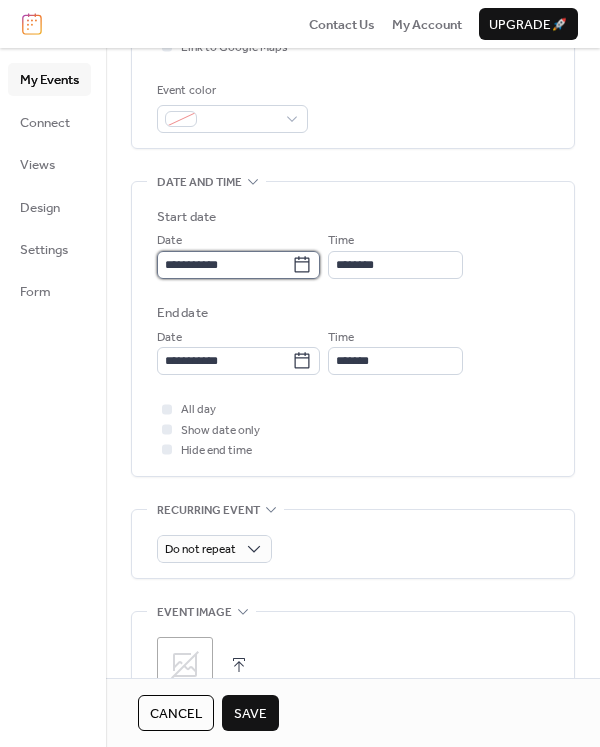 click on "**********" at bounding box center (224, 265) 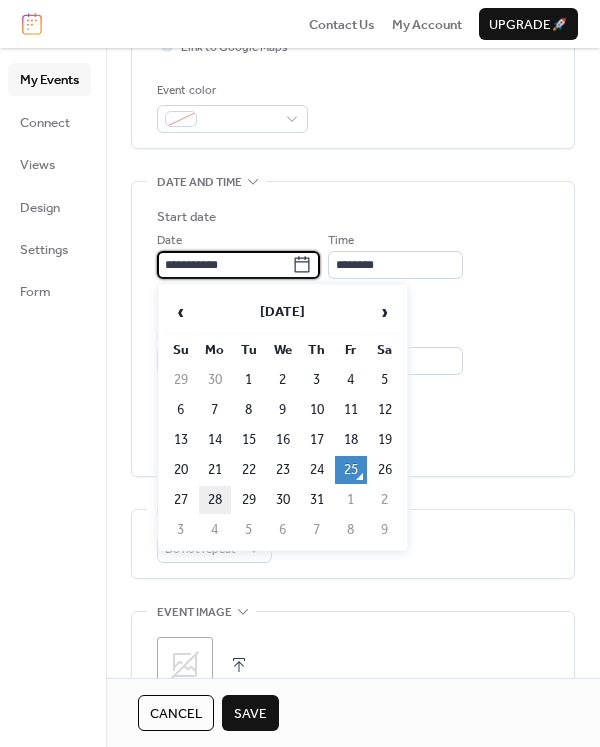click on "28" at bounding box center [215, 500] 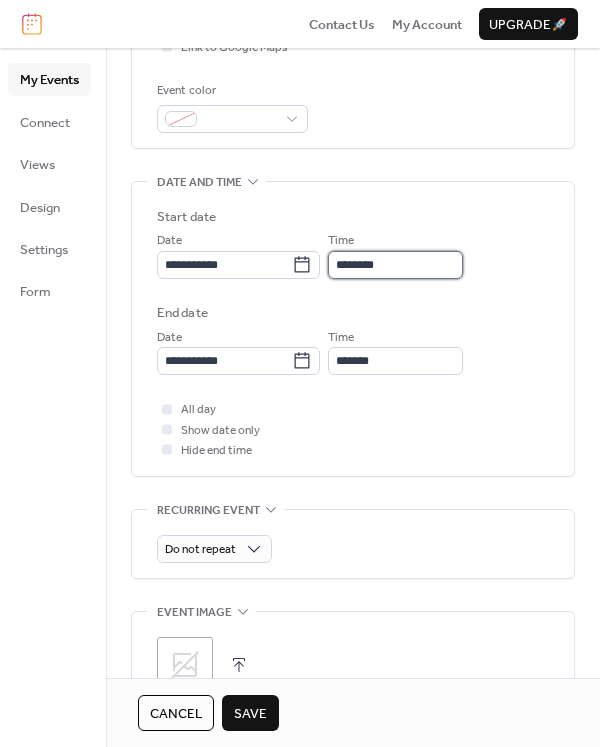 click on "********" at bounding box center [395, 265] 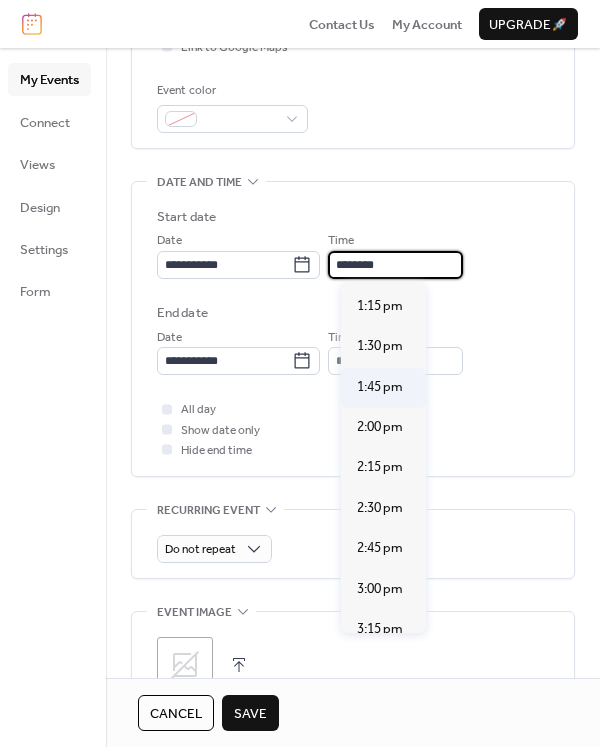 scroll, scrollTop: 2140, scrollLeft: 0, axis: vertical 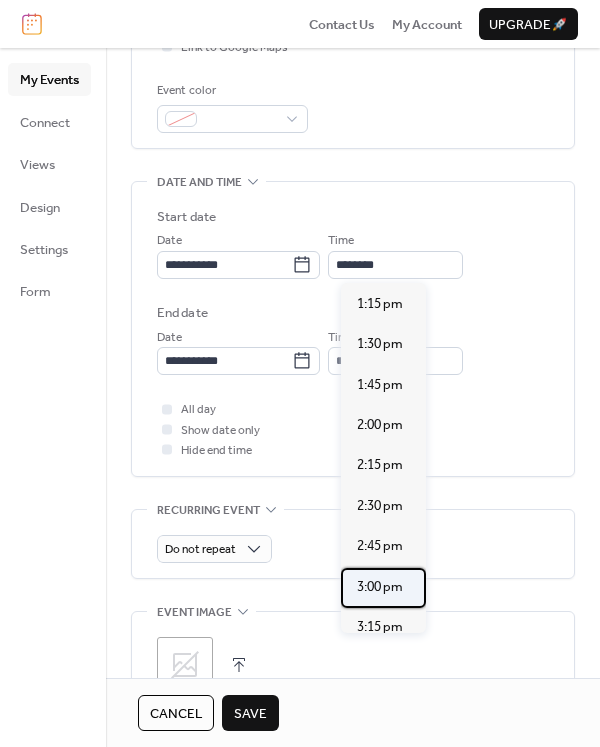 click on "3:00 pm" at bounding box center (380, 587) 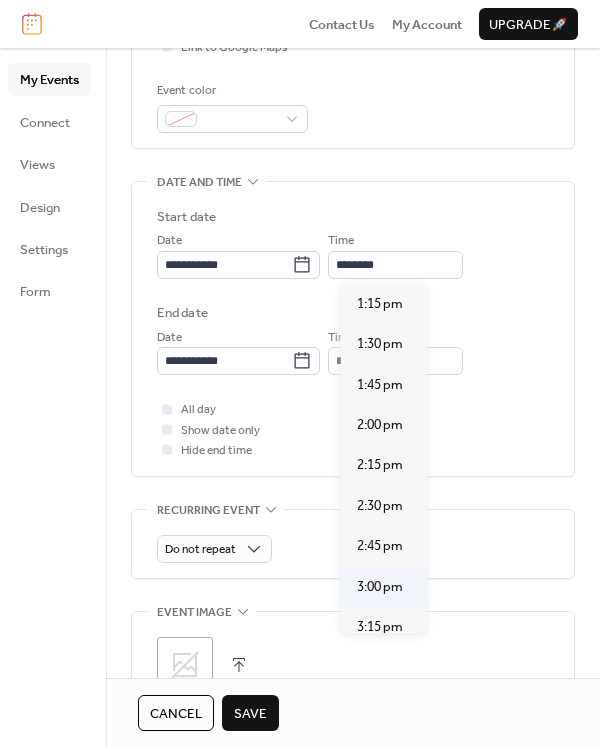 type on "*******" 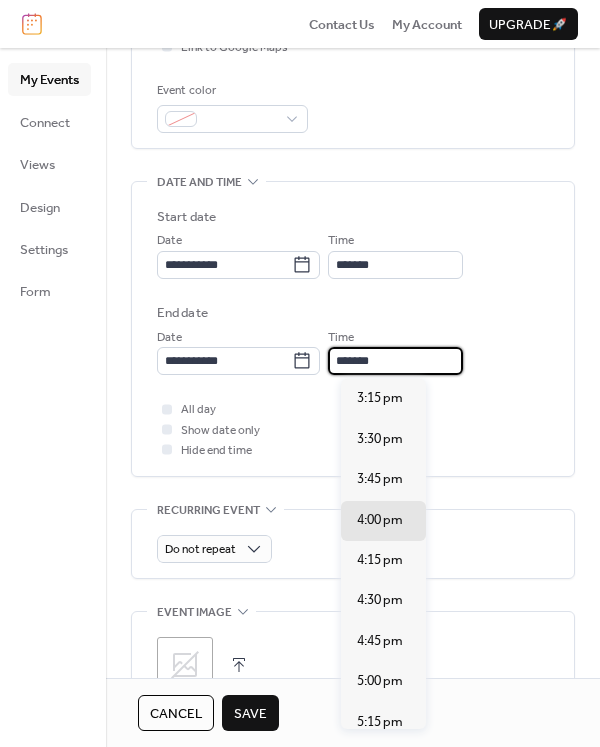 click on "*******" at bounding box center (395, 361) 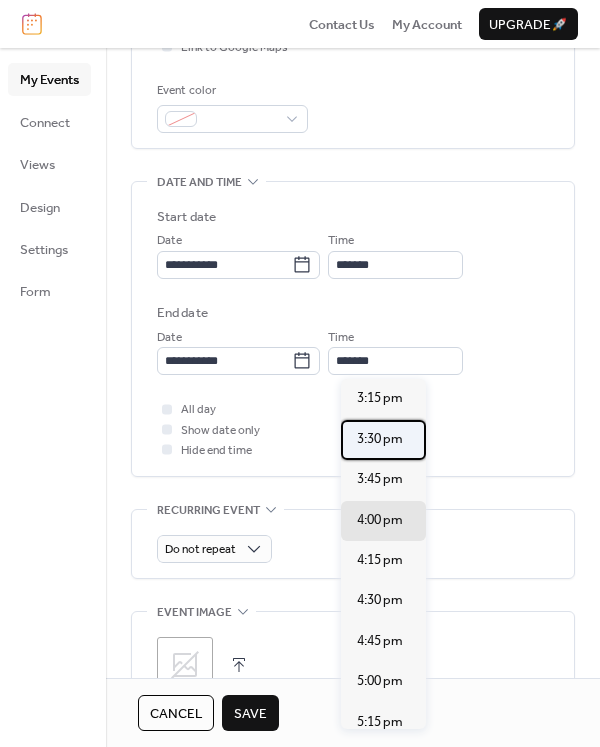 click on "3:30 pm" at bounding box center [380, 439] 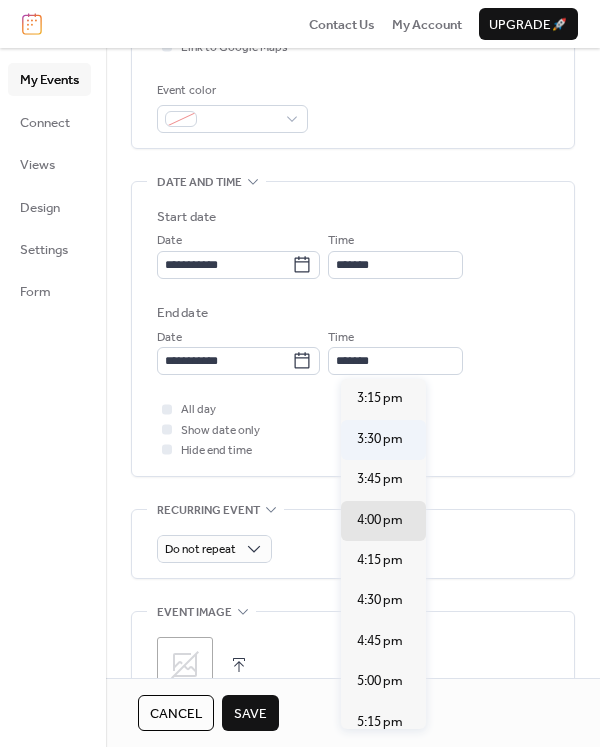 type on "*******" 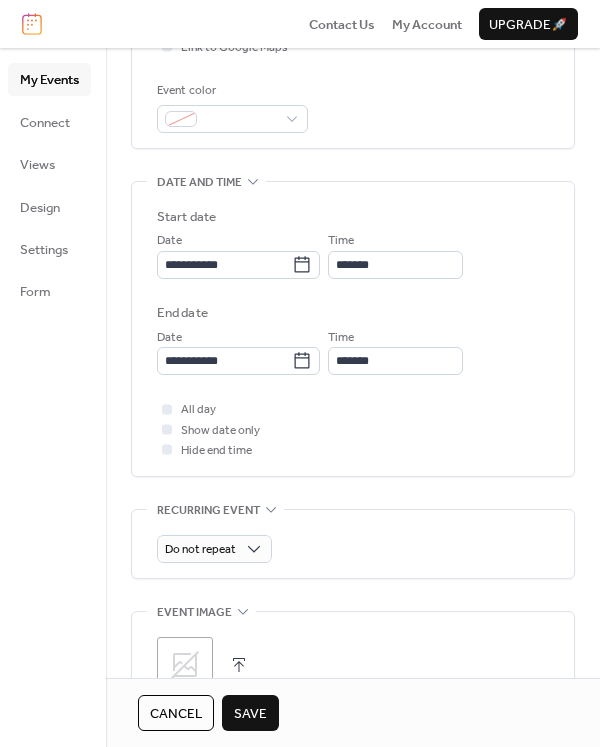click on "Save" at bounding box center [250, 714] 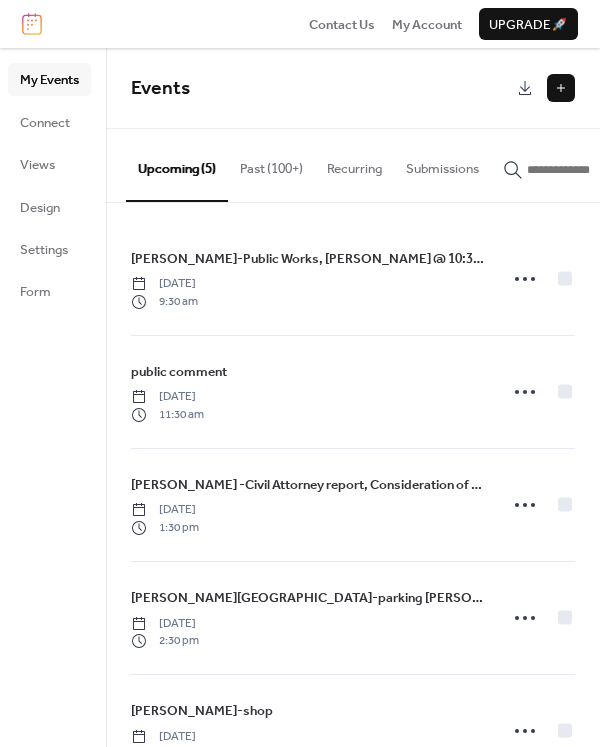 click at bounding box center (561, 88) 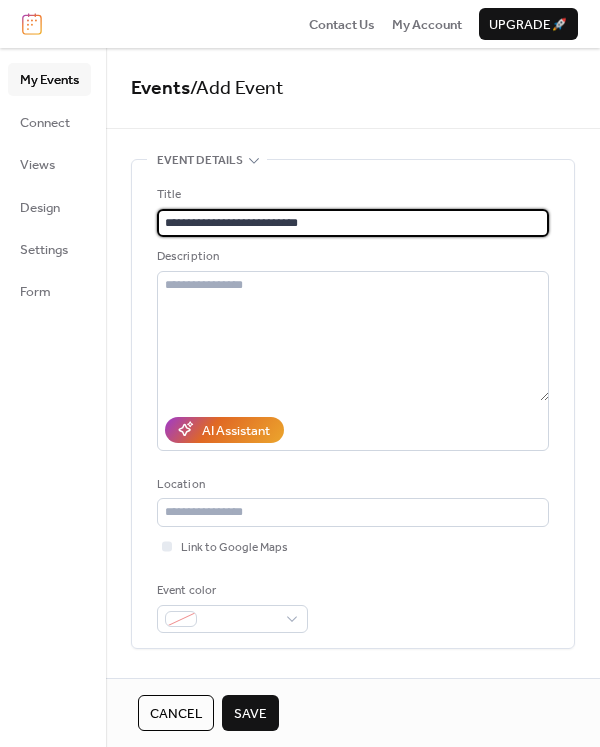 click on "**********" at bounding box center [353, 223] 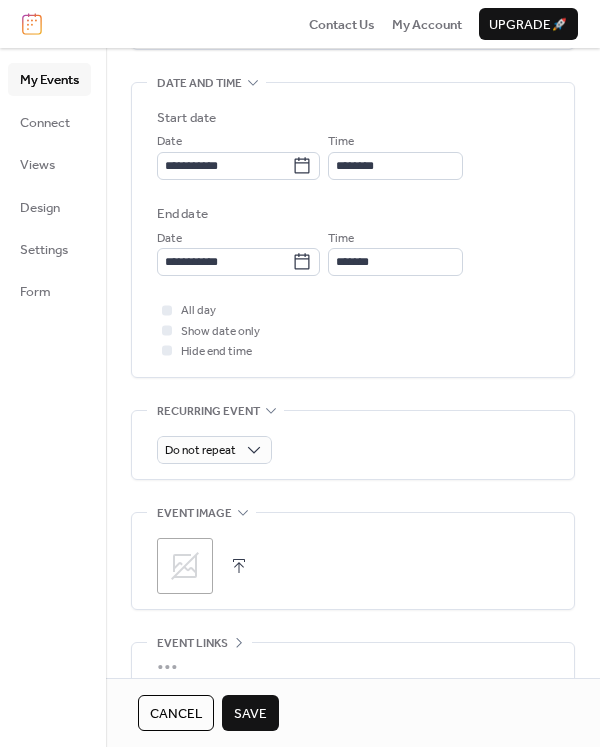 scroll, scrollTop: 600, scrollLeft: 0, axis: vertical 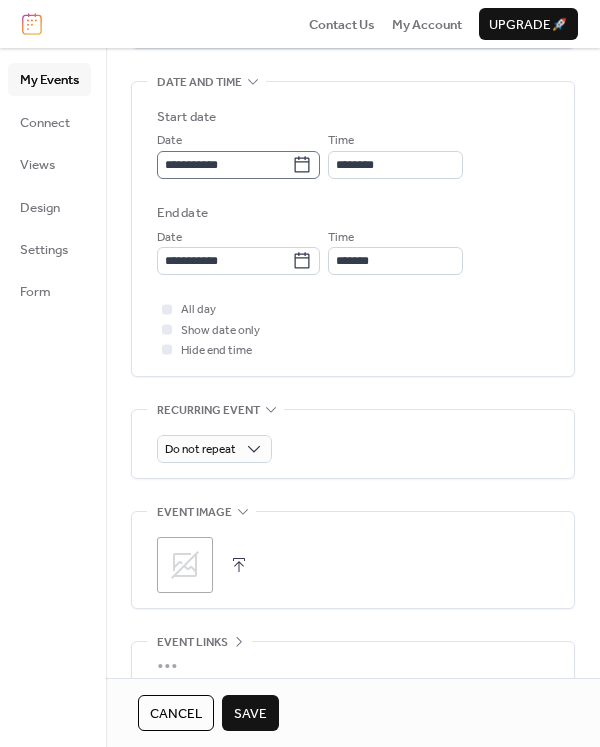 type on "**********" 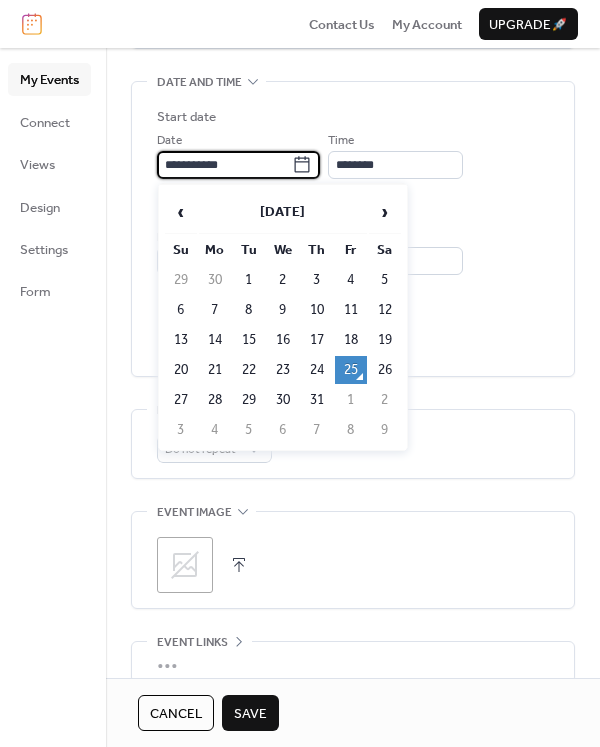 click on "**********" at bounding box center [224, 165] 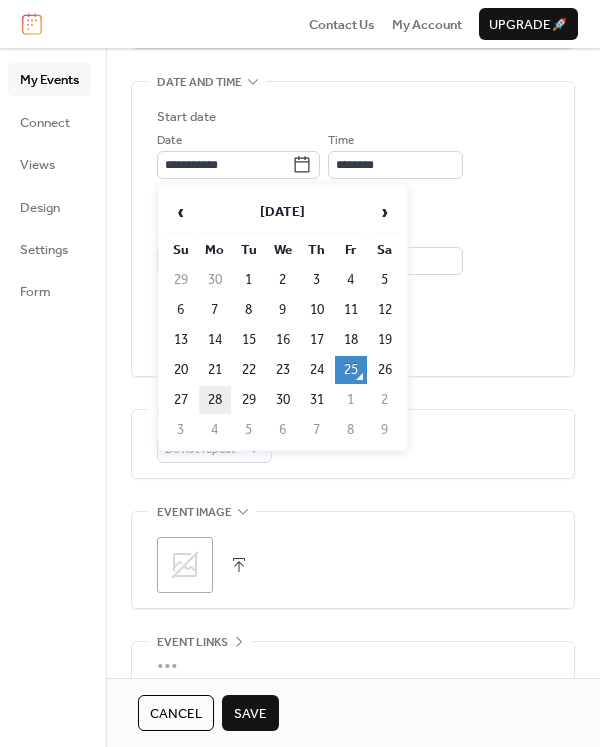 click on "28" at bounding box center (215, 400) 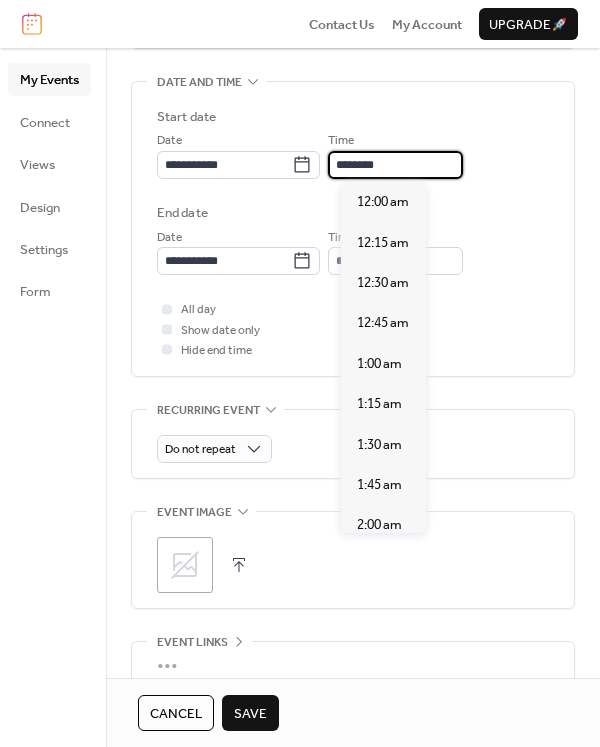 click on "********" at bounding box center (395, 165) 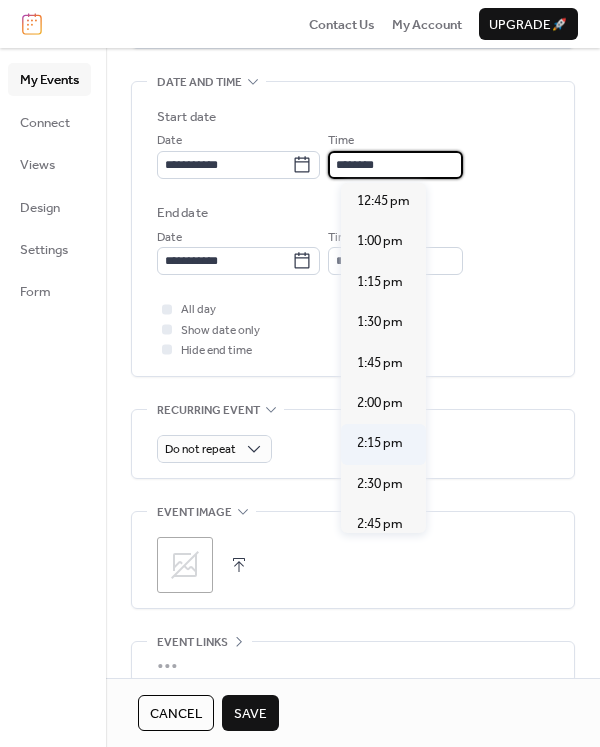 scroll, scrollTop: 2240, scrollLeft: 0, axis: vertical 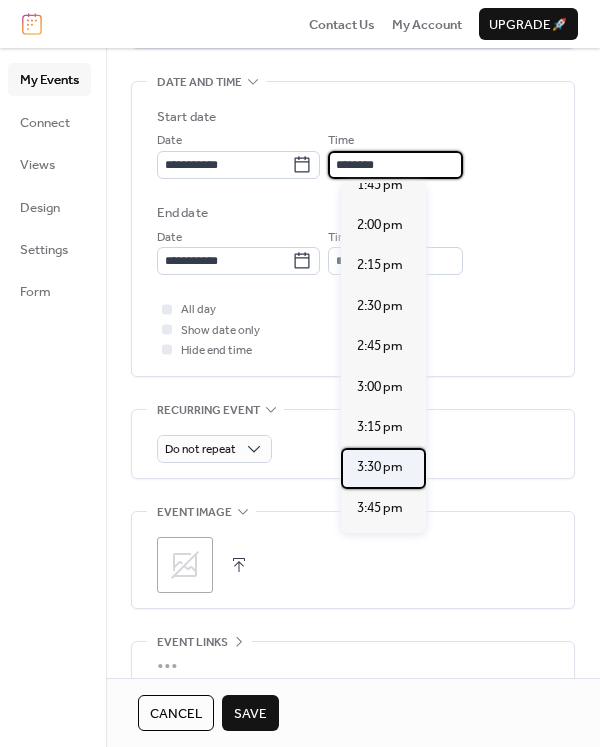 click on "3:30 pm" at bounding box center (380, 467) 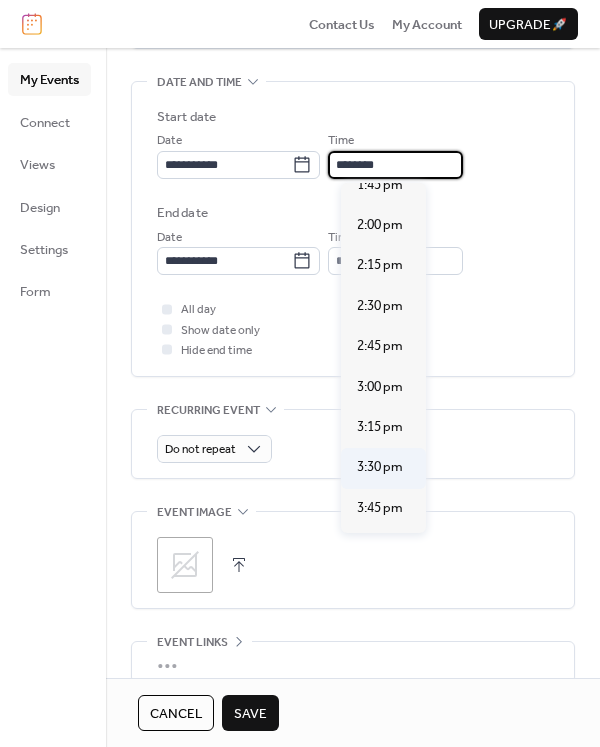 type on "*******" 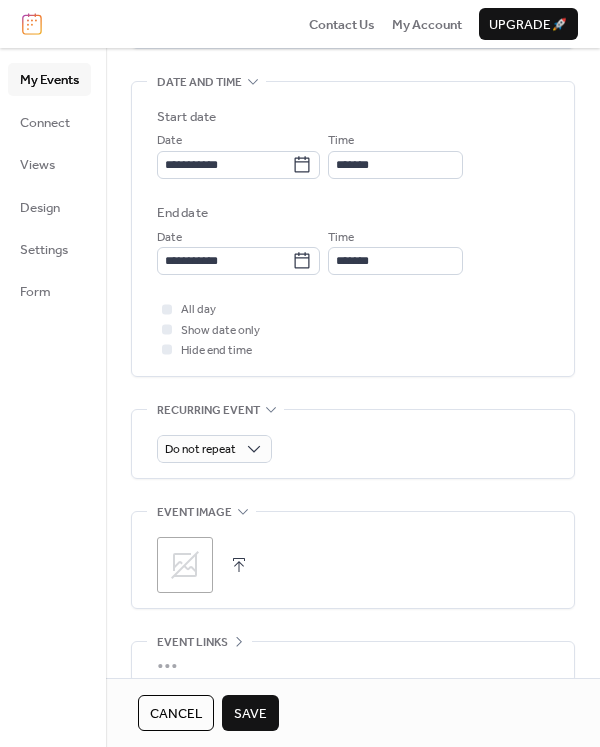 click on "Save" at bounding box center [250, 714] 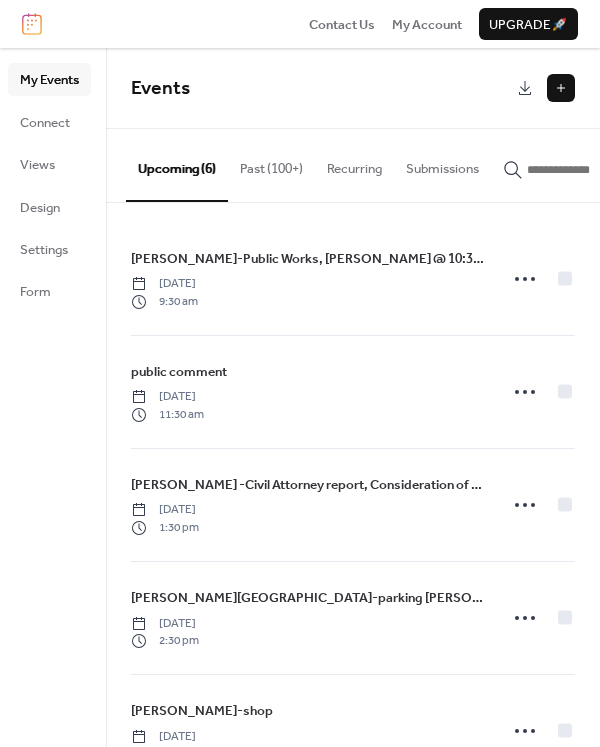 click at bounding box center (561, 88) 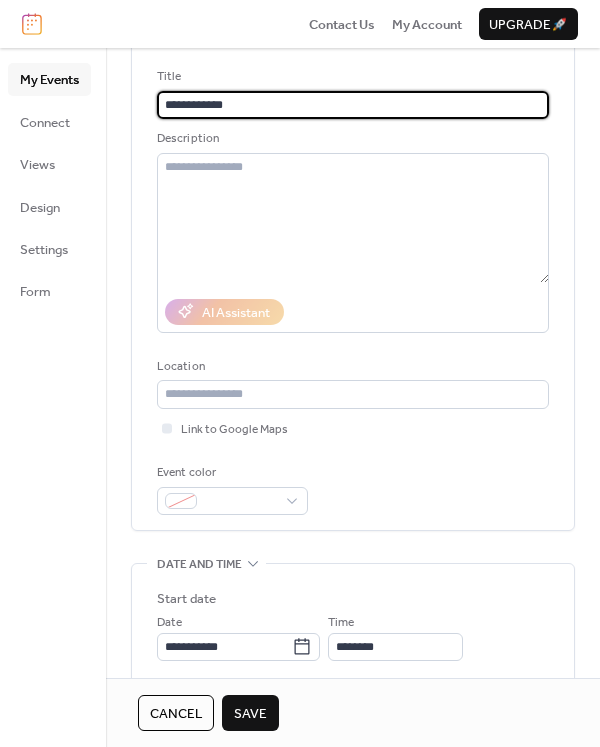 scroll, scrollTop: 500, scrollLeft: 0, axis: vertical 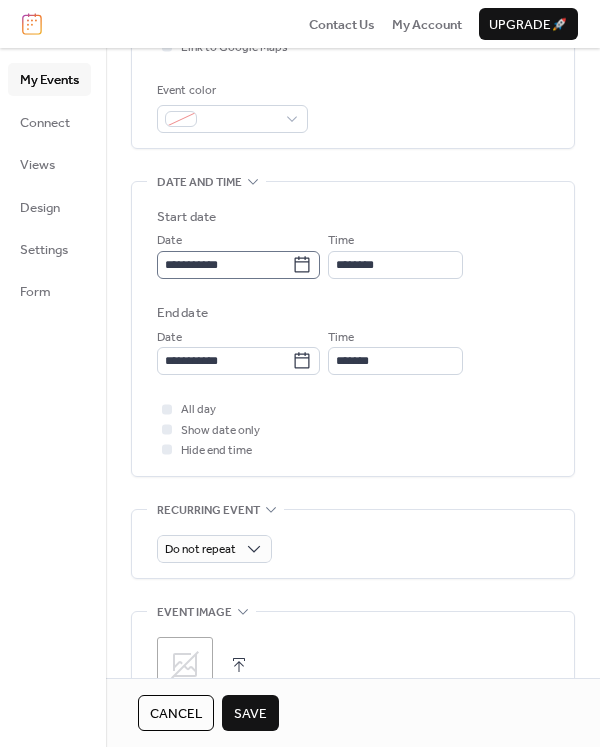 type on "**********" 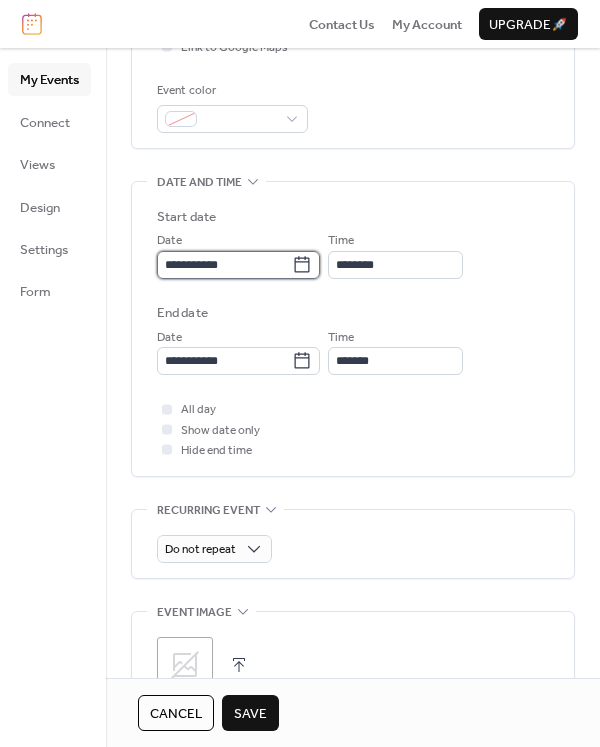 click on "**********" at bounding box center [224, 265] 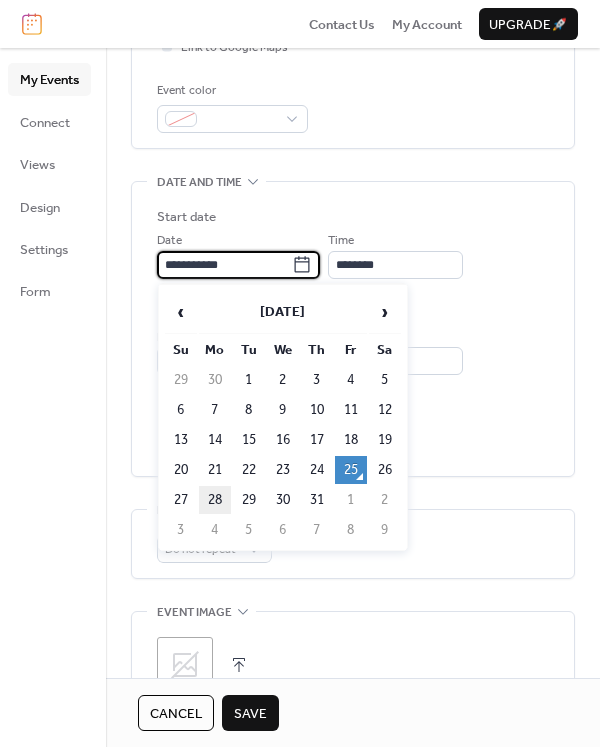 click on "28" at bounding box center (215, 500) 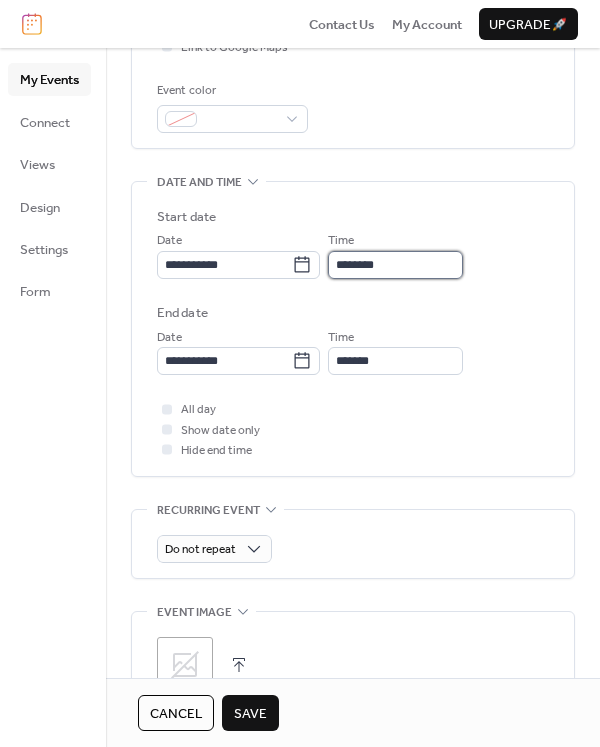 click on "********" at bounding box center (395, 265) 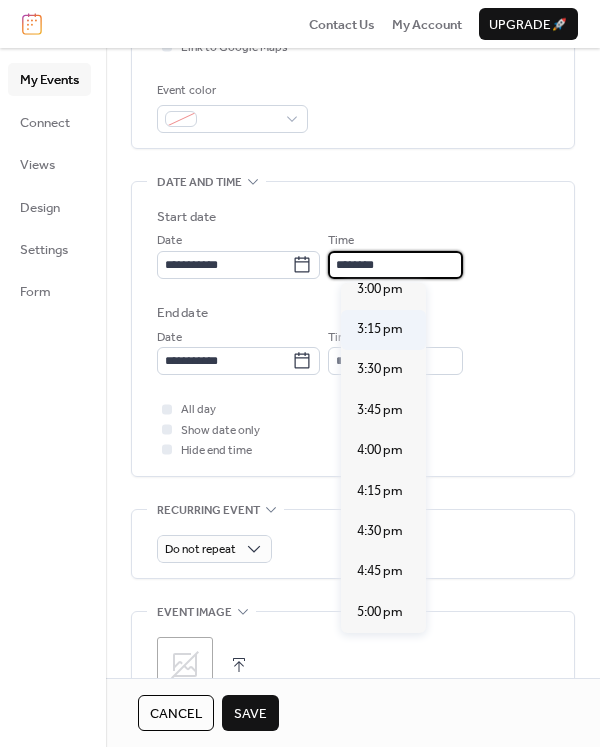 scroll, scrollTop: 2440, scrollLeft: 0, axis: vertical 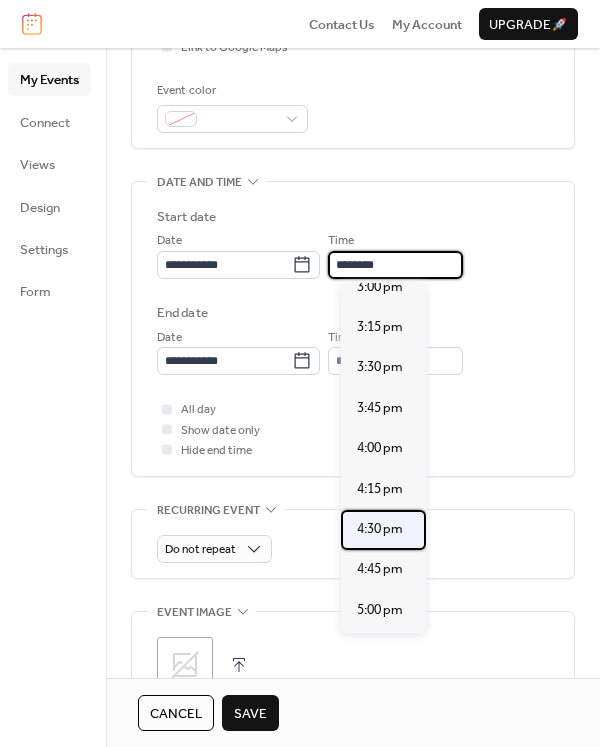 click on "4:30 pm" at bounding box center [380, 529] 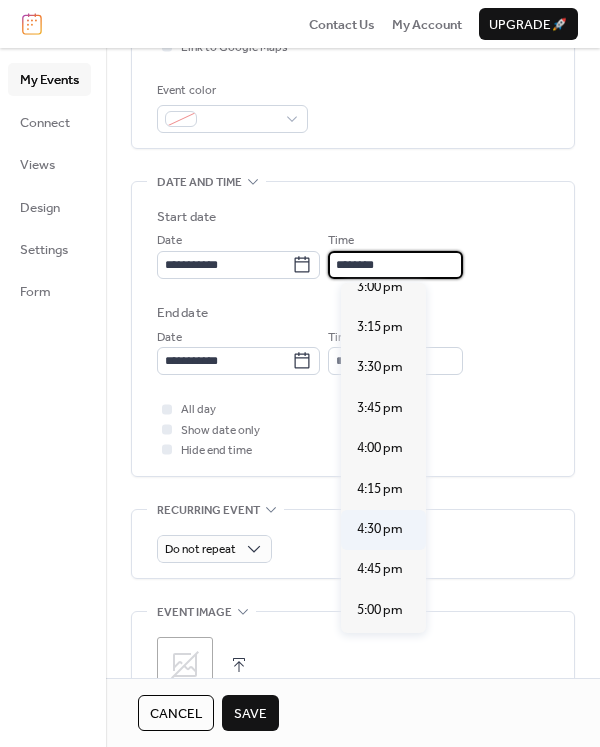 type on "*******" 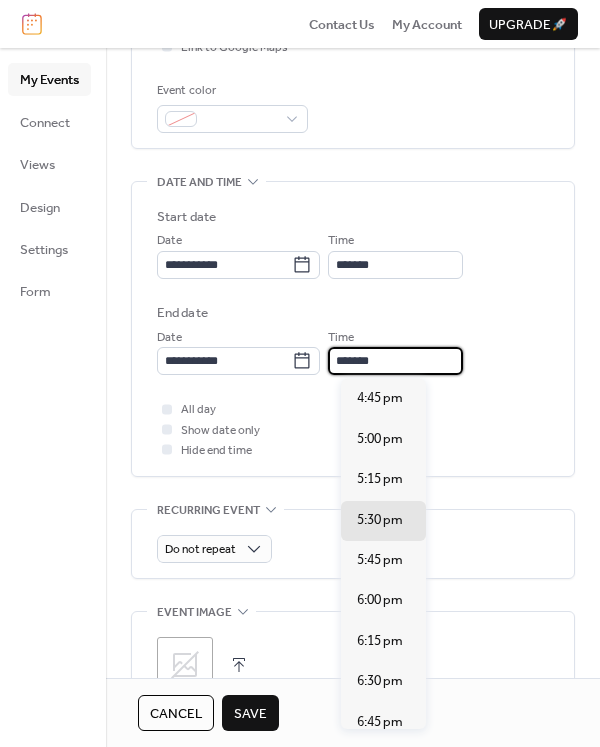 click on "*******" at bounding box center (395, 361) 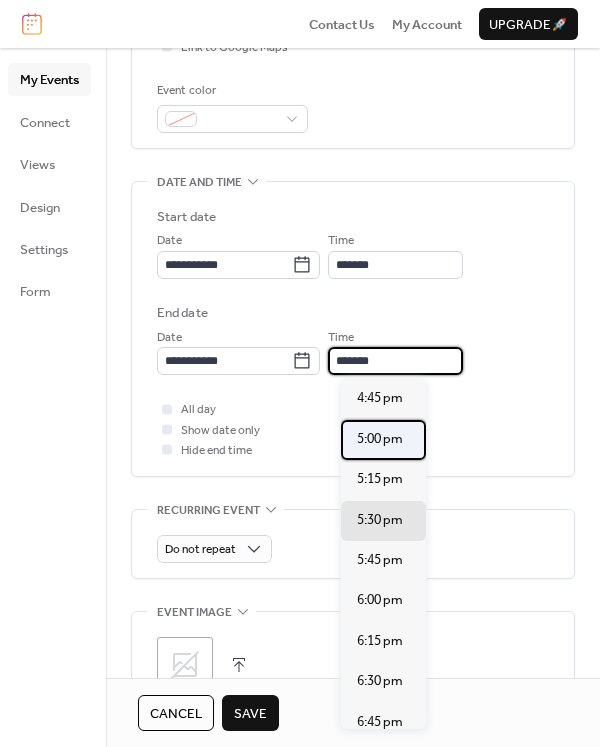 click on "5:00 pm" at bounding box center [380, 439] 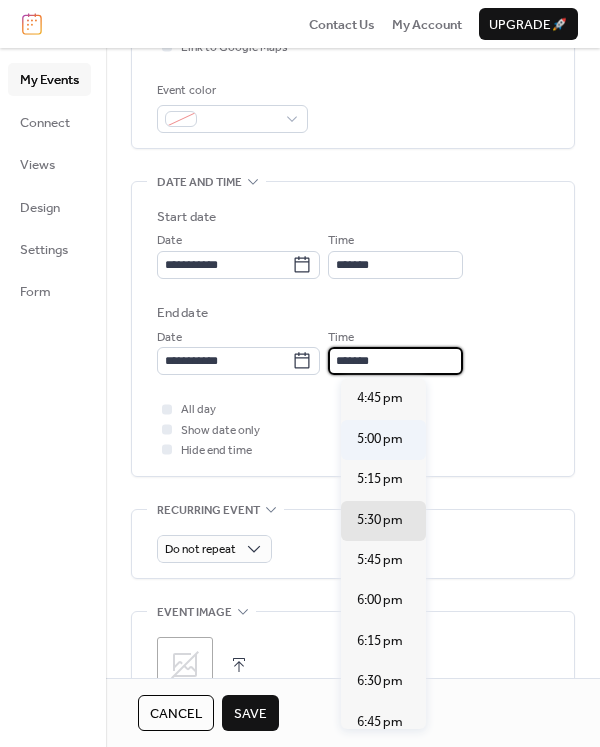 type on "*******" 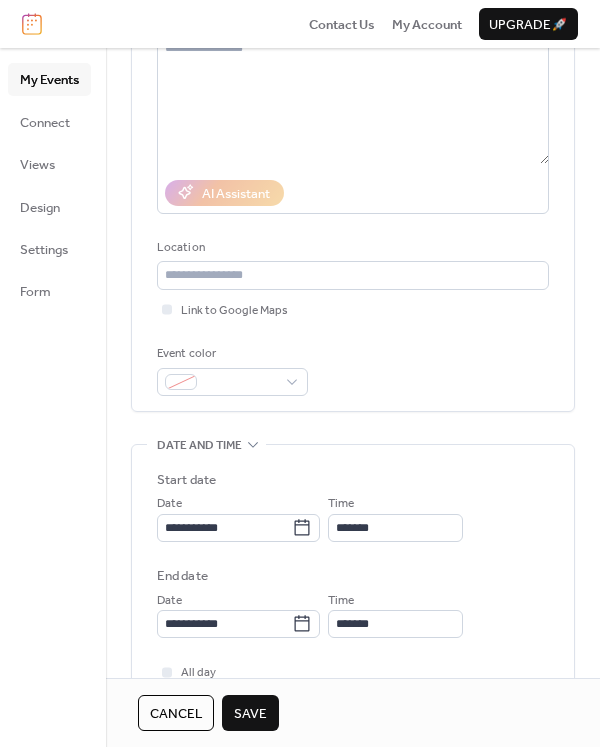 scroll, scrollTop: 400, scrollLeft: 0, axis: vertical 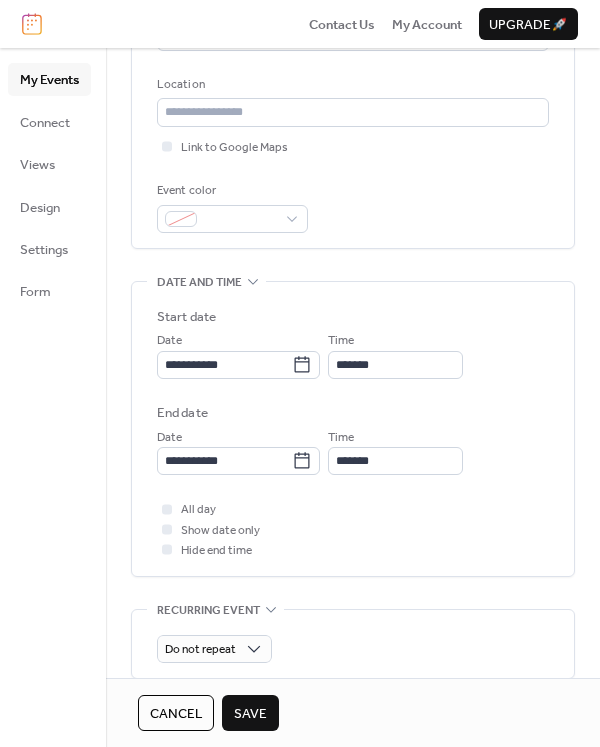 click on "Save" at bounding box center [250, 714] 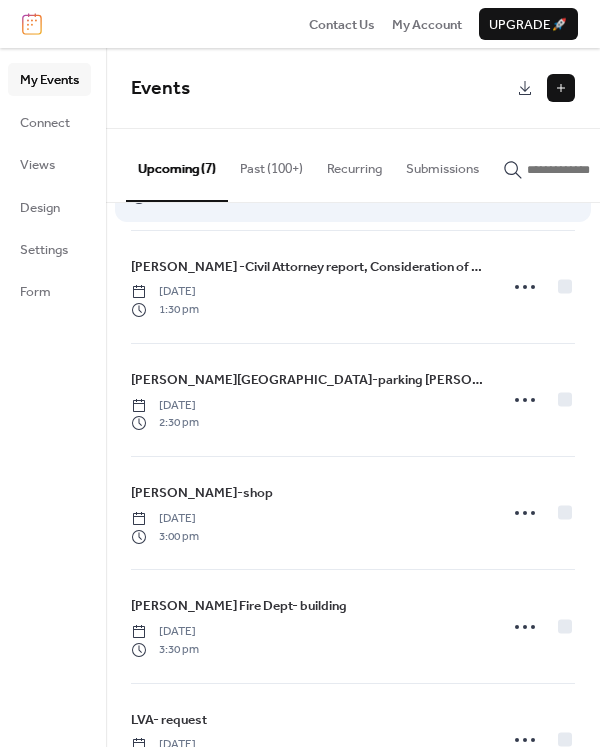 scroll, scrollTop: 293, scrollLeft: 0, axis: vertical 